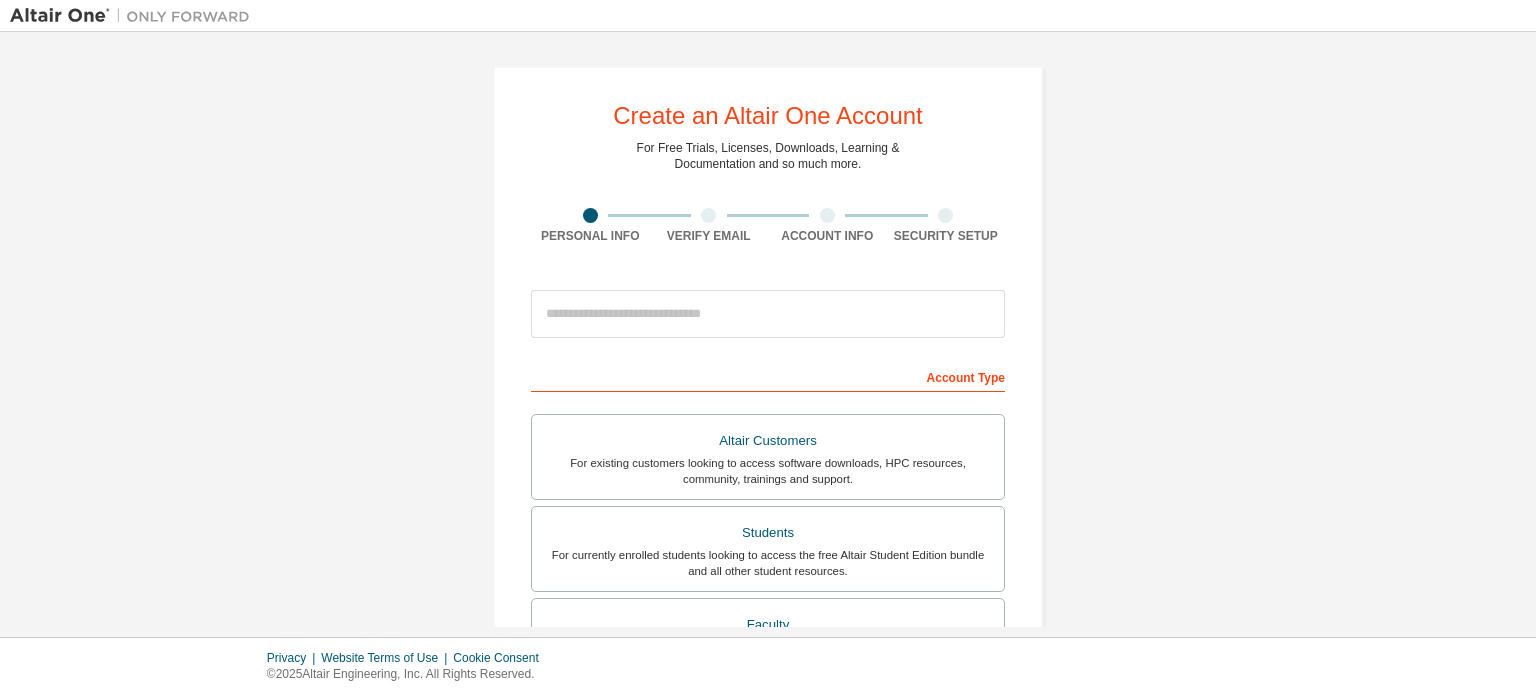 scroll, scrollTop: 0, scrollLeft: 0, axis: both 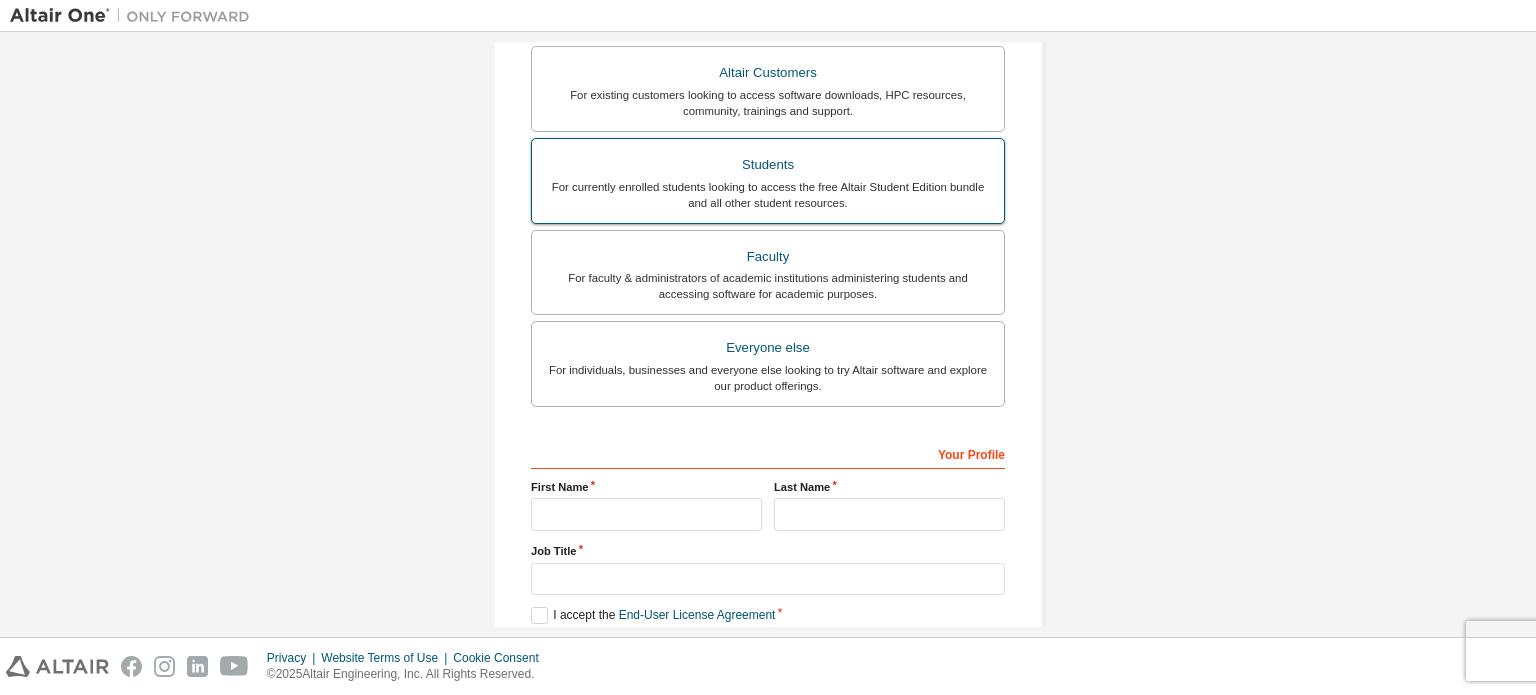 click on "For currently enrolled students looking to access the free Altair Student Edition bundle and all other student resources." at bounding box center (768, 195) 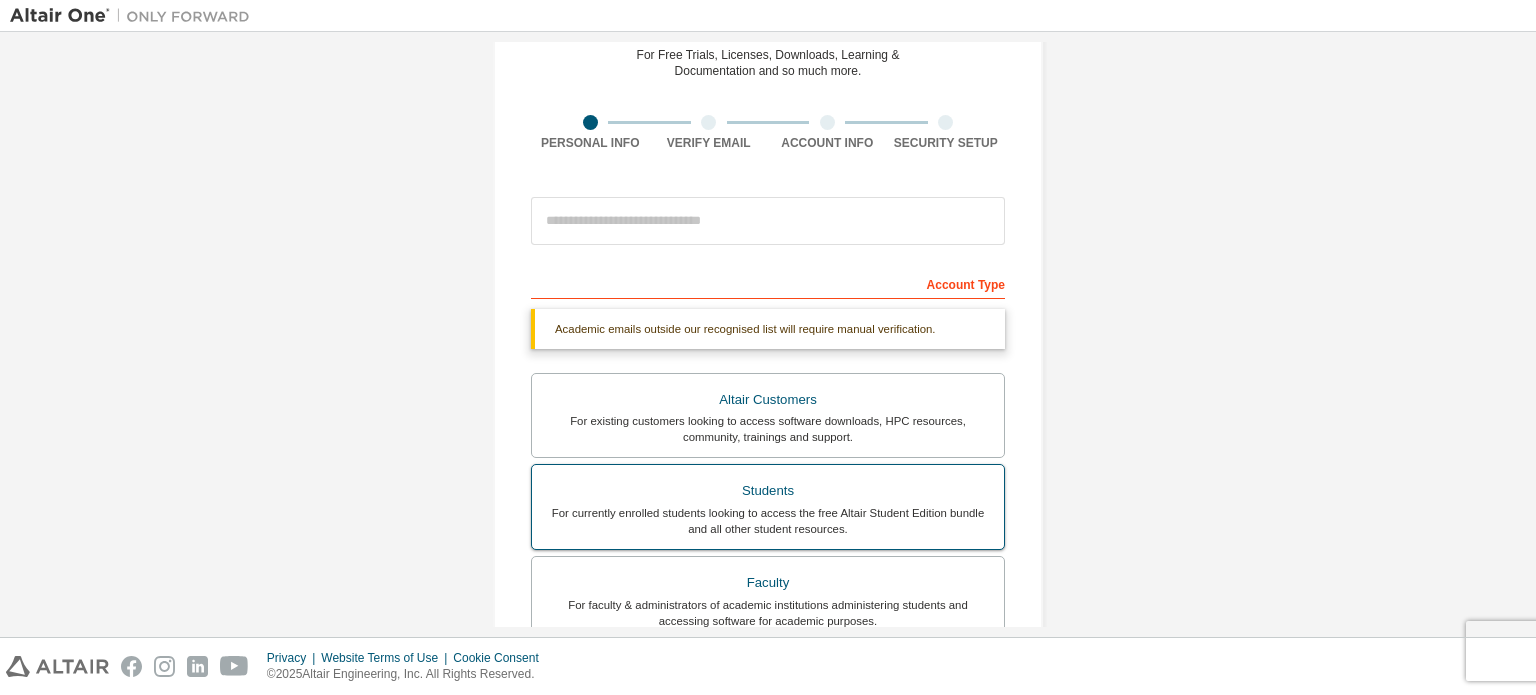 scroll, scrollTop: 90, scrollLeft: 0, axis: vertical 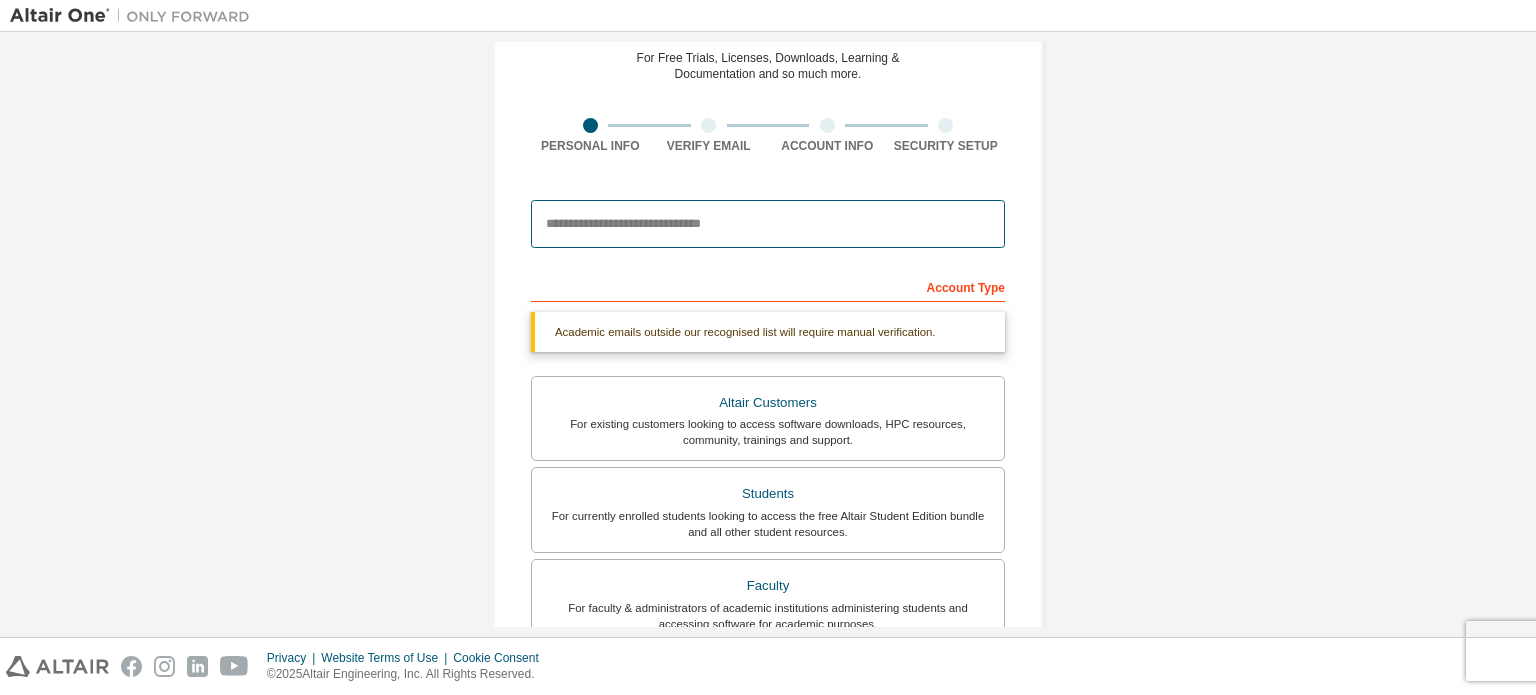 click at bounding box center [768, 224] 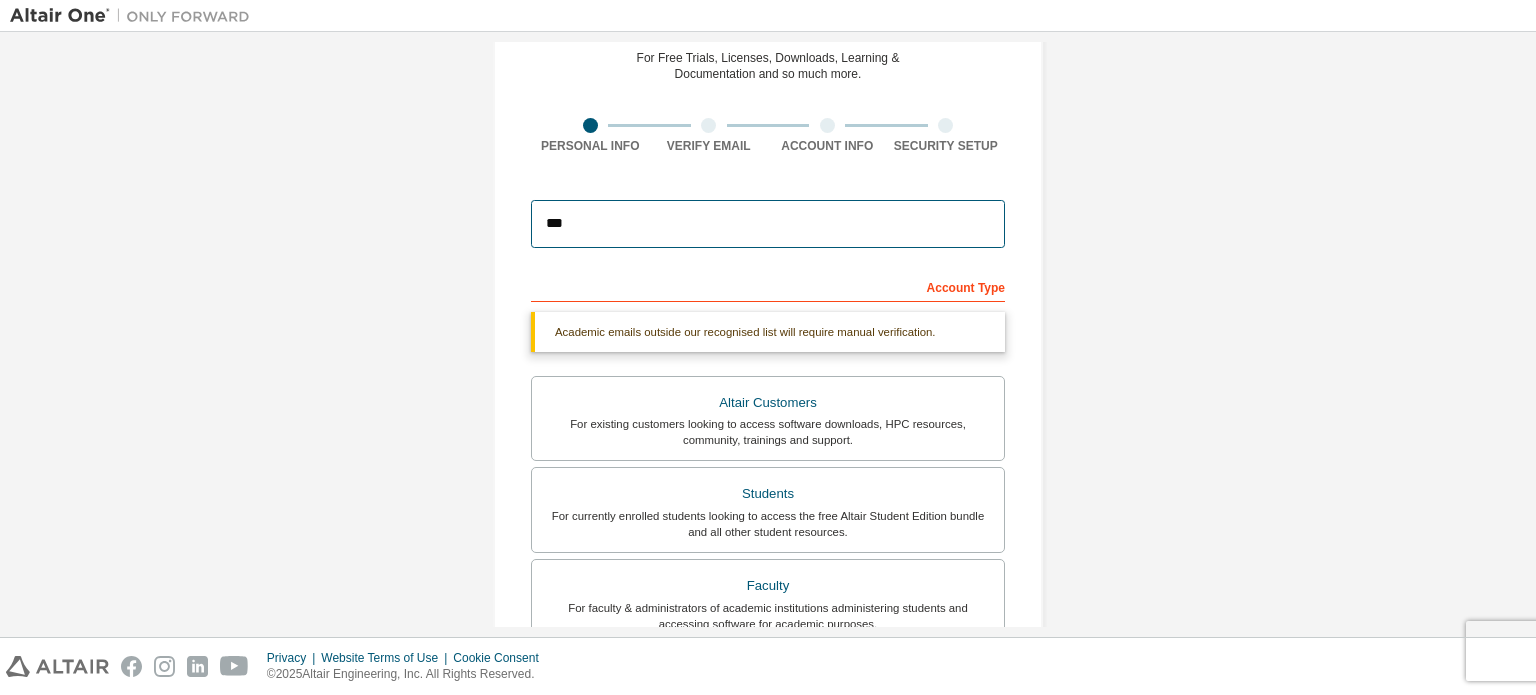 type on "**********" 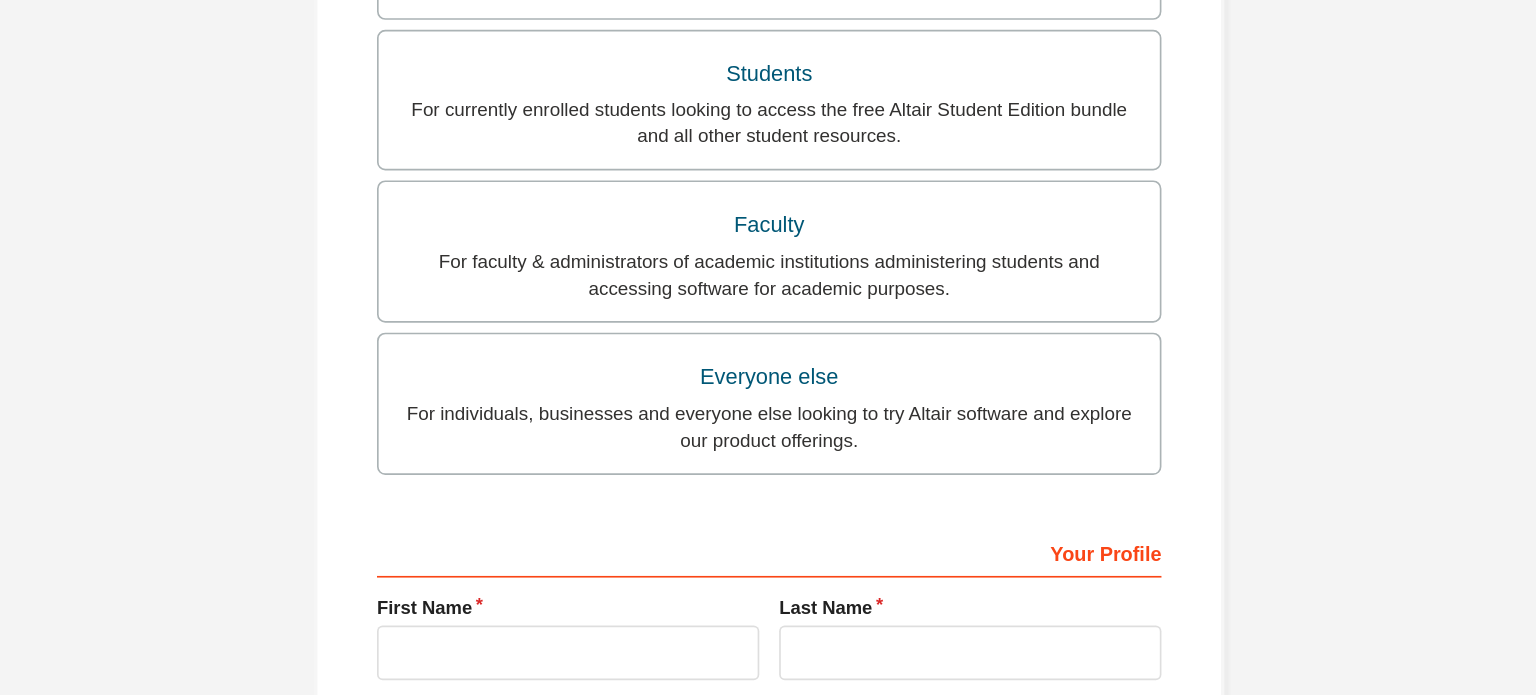 scroll, scrollTop: 538, scrollLeft: 0, axis: vertical 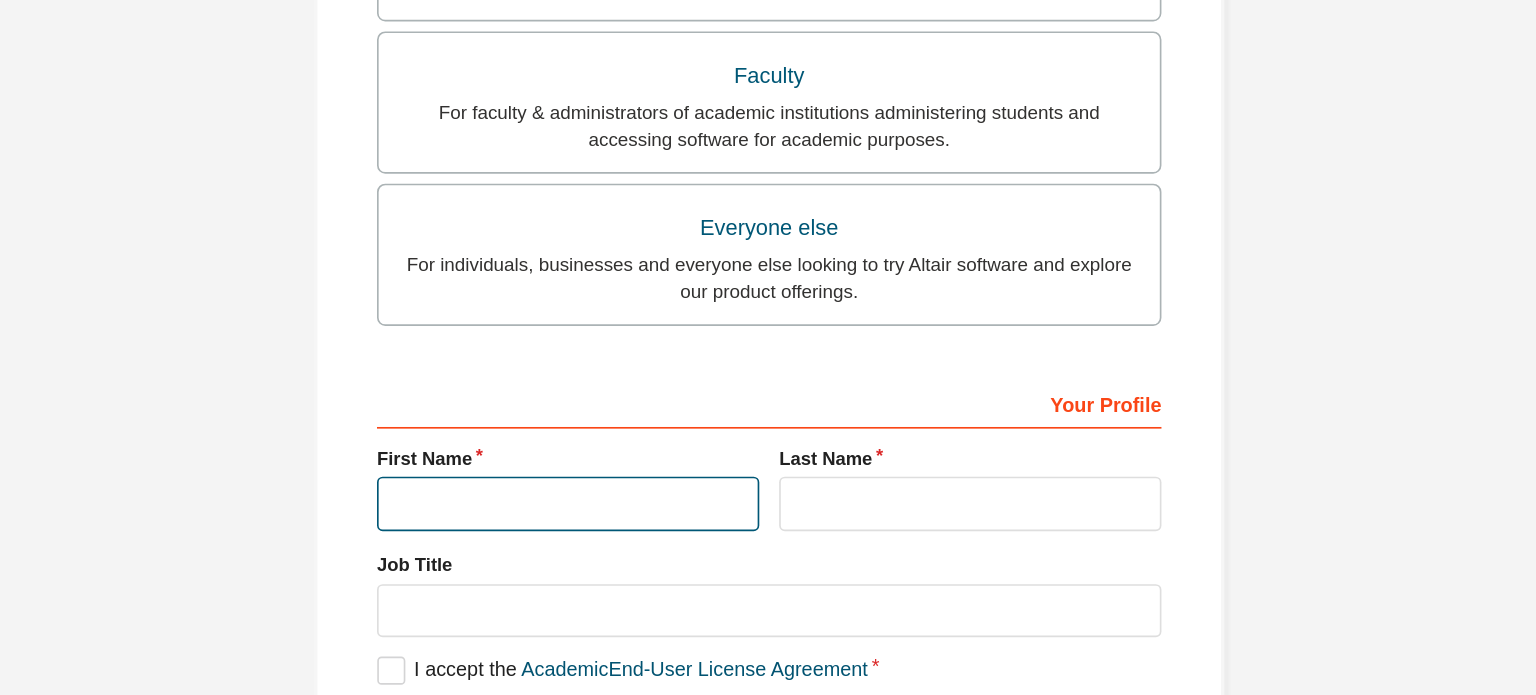 click at bounding box center [646, 412] 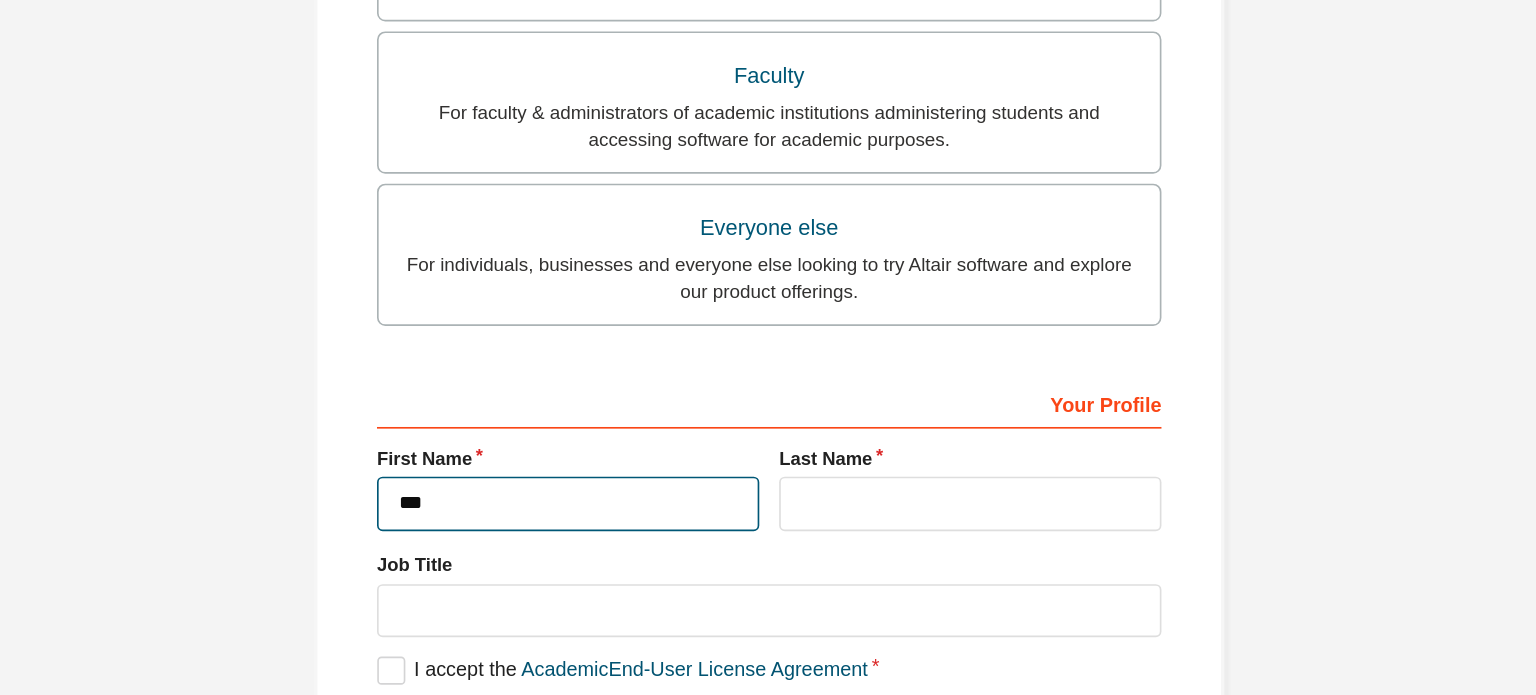 type on "*******" 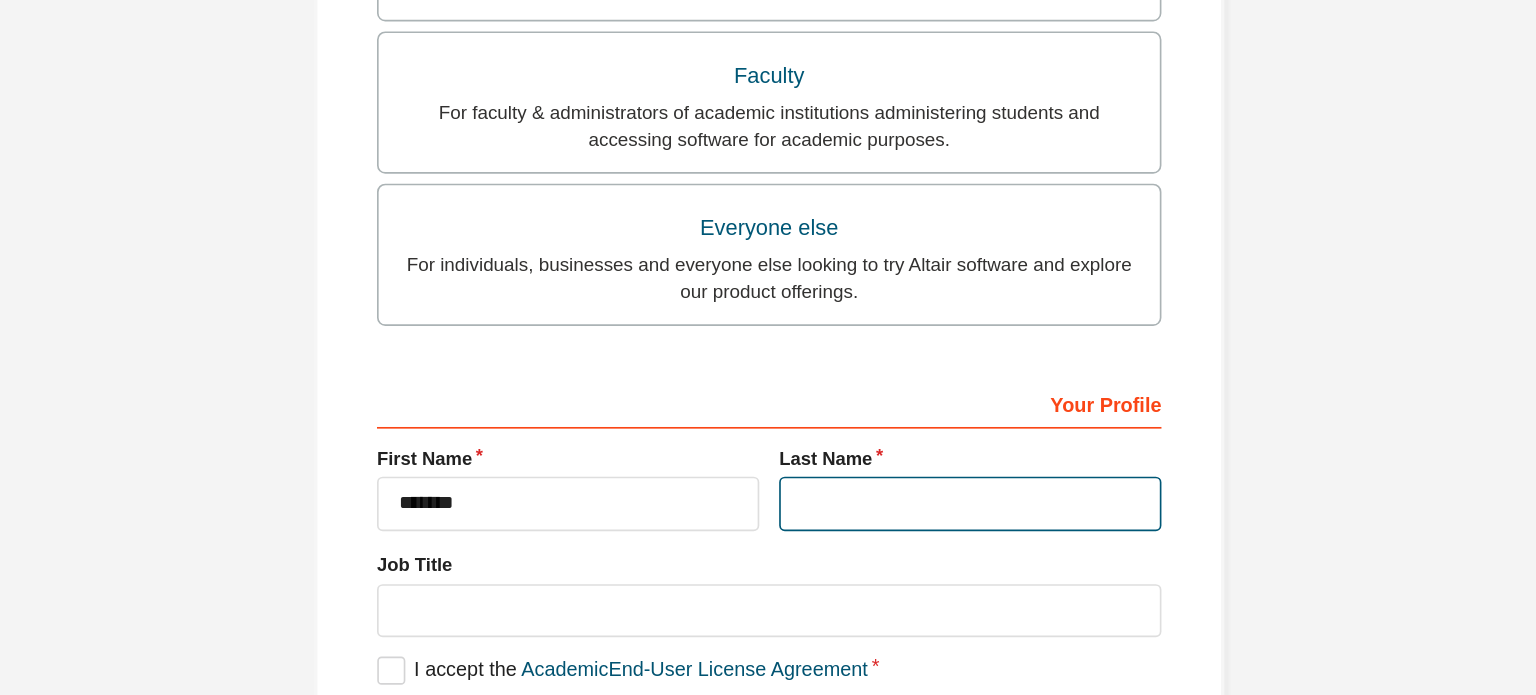 type on "**********" 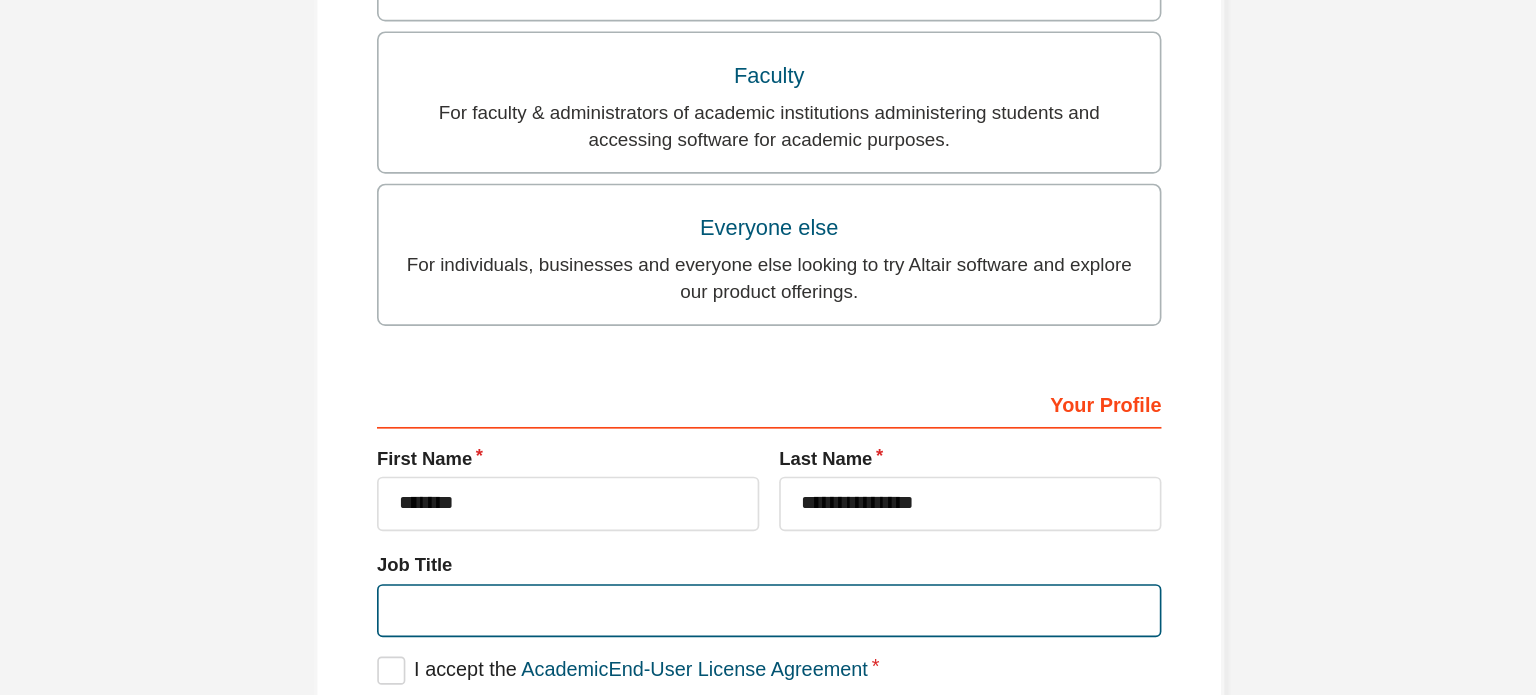 click at bounding box center [768, 477] 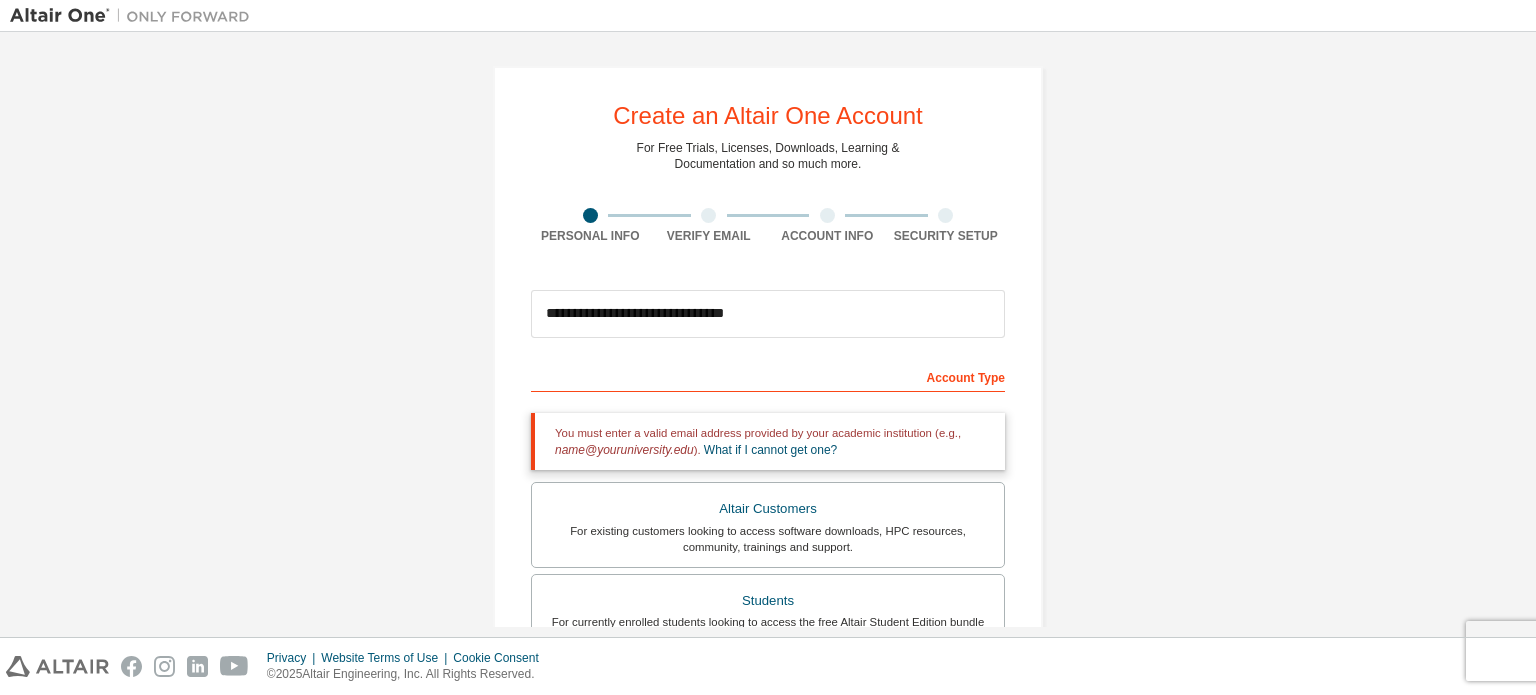 scroll, scrollTop: 538, scrollLeft: 0, axis: vertical 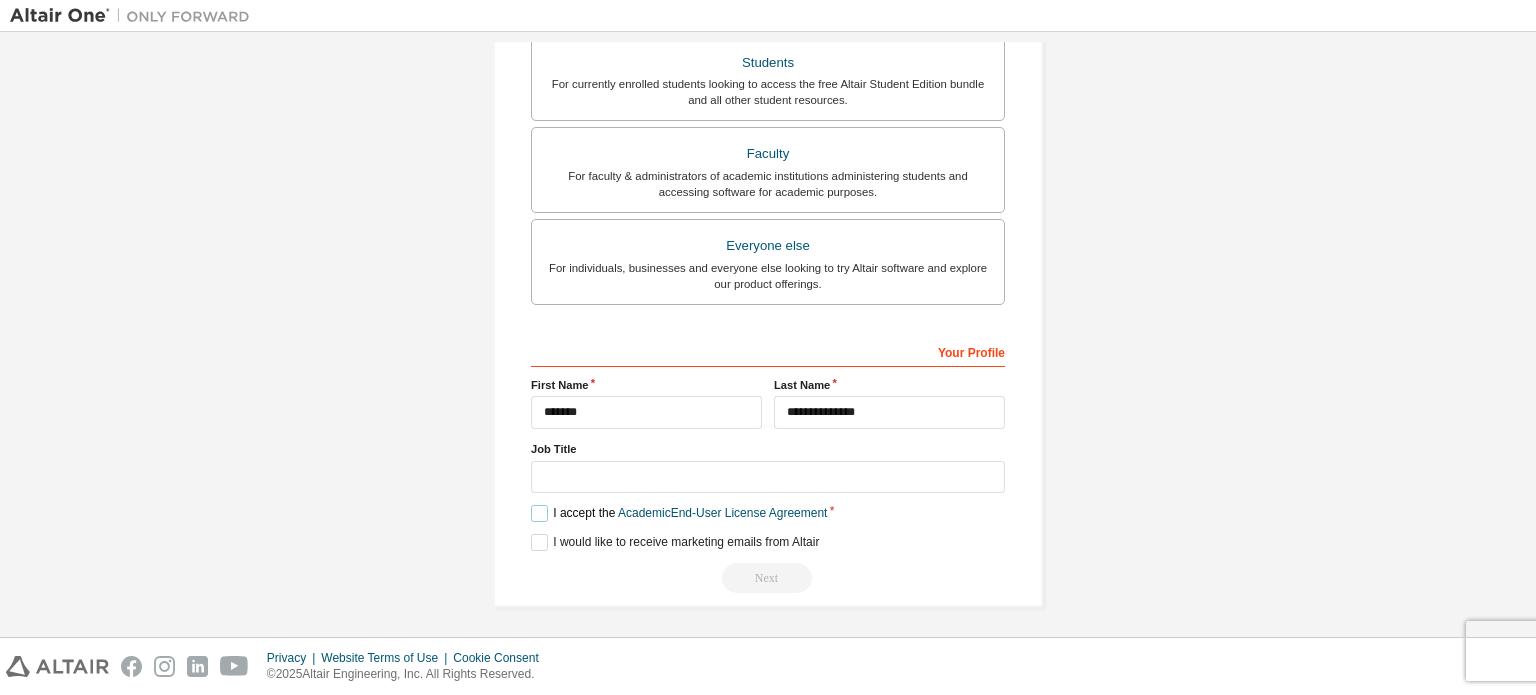 click on "I accept the   Academic   End-User License Agreement" at bounding box center (679, 513) 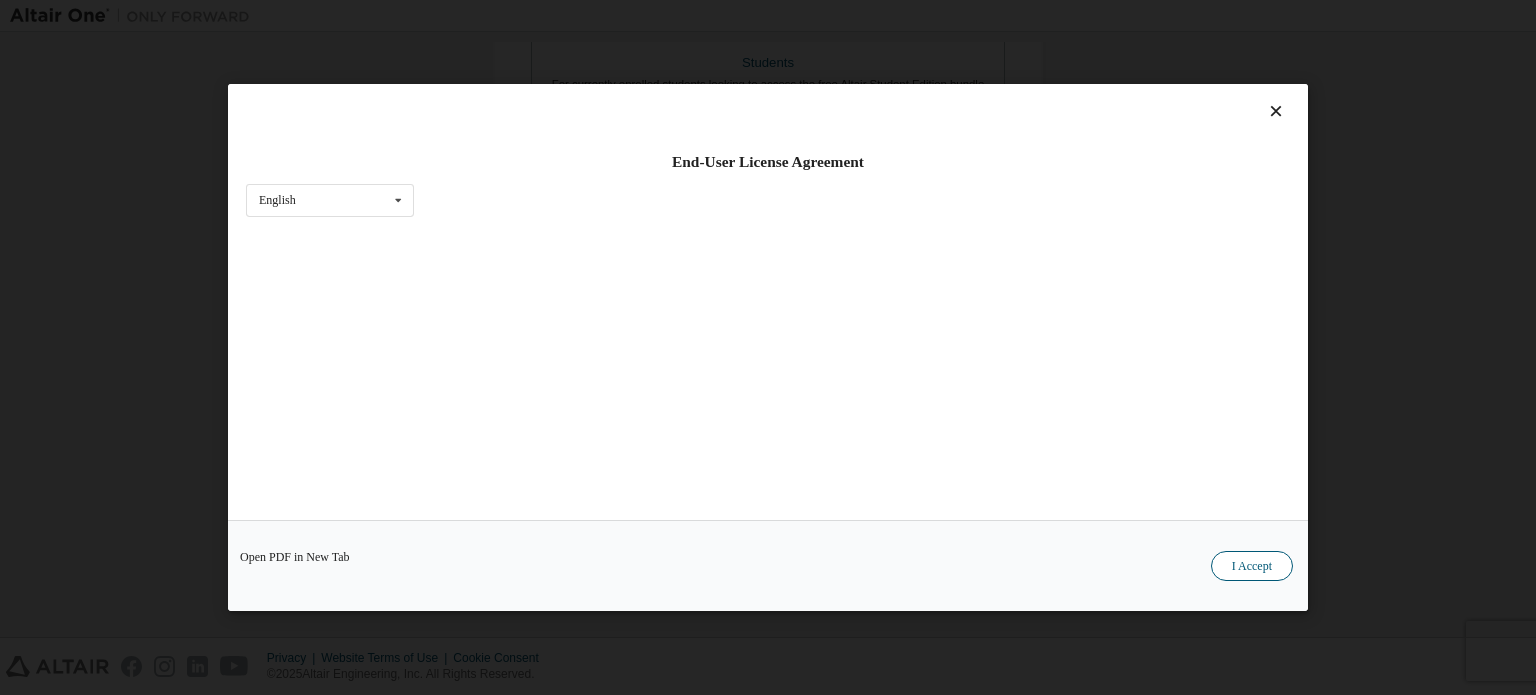 click on "I Accept" at bounding box center [1252, 566] 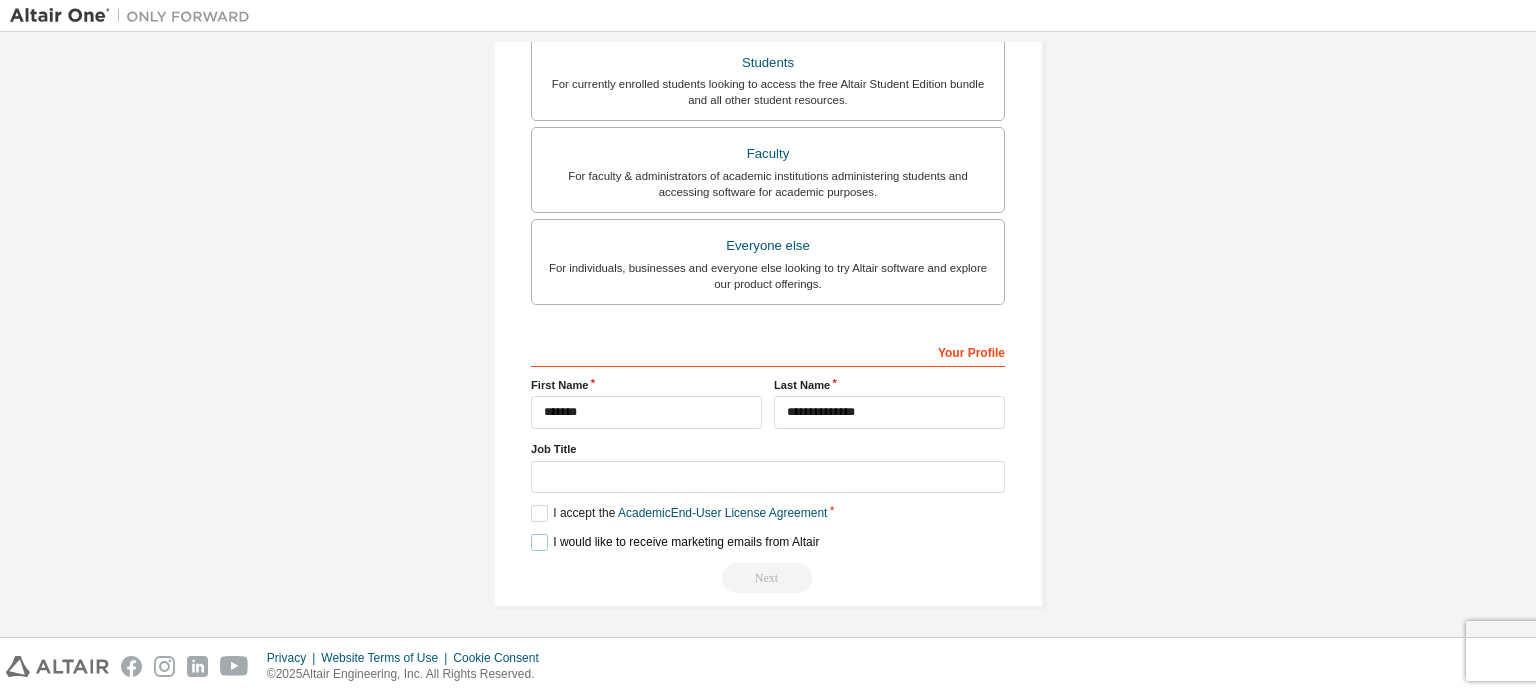 click on "I would like to receive marketing emails from Altair" at bounding box center [675, 542] 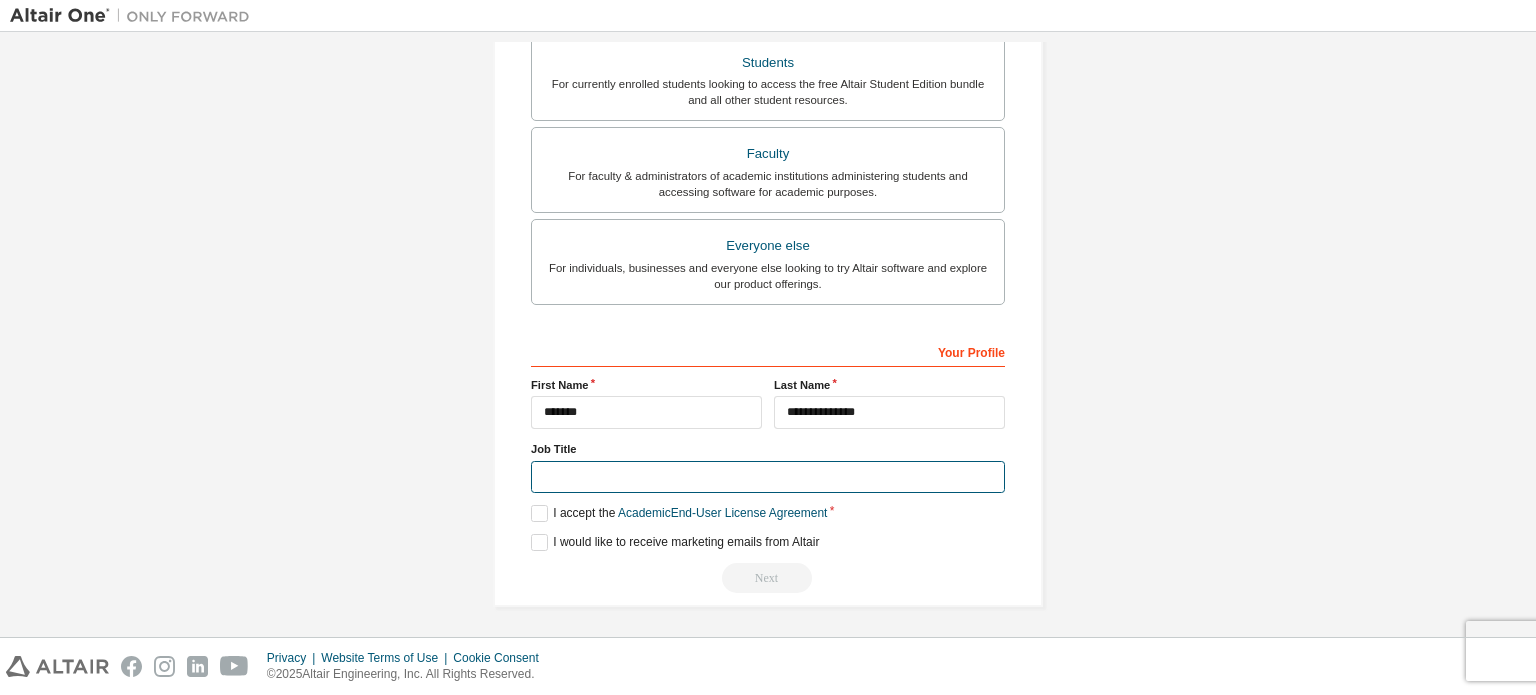click at bounding box center (768, 477) 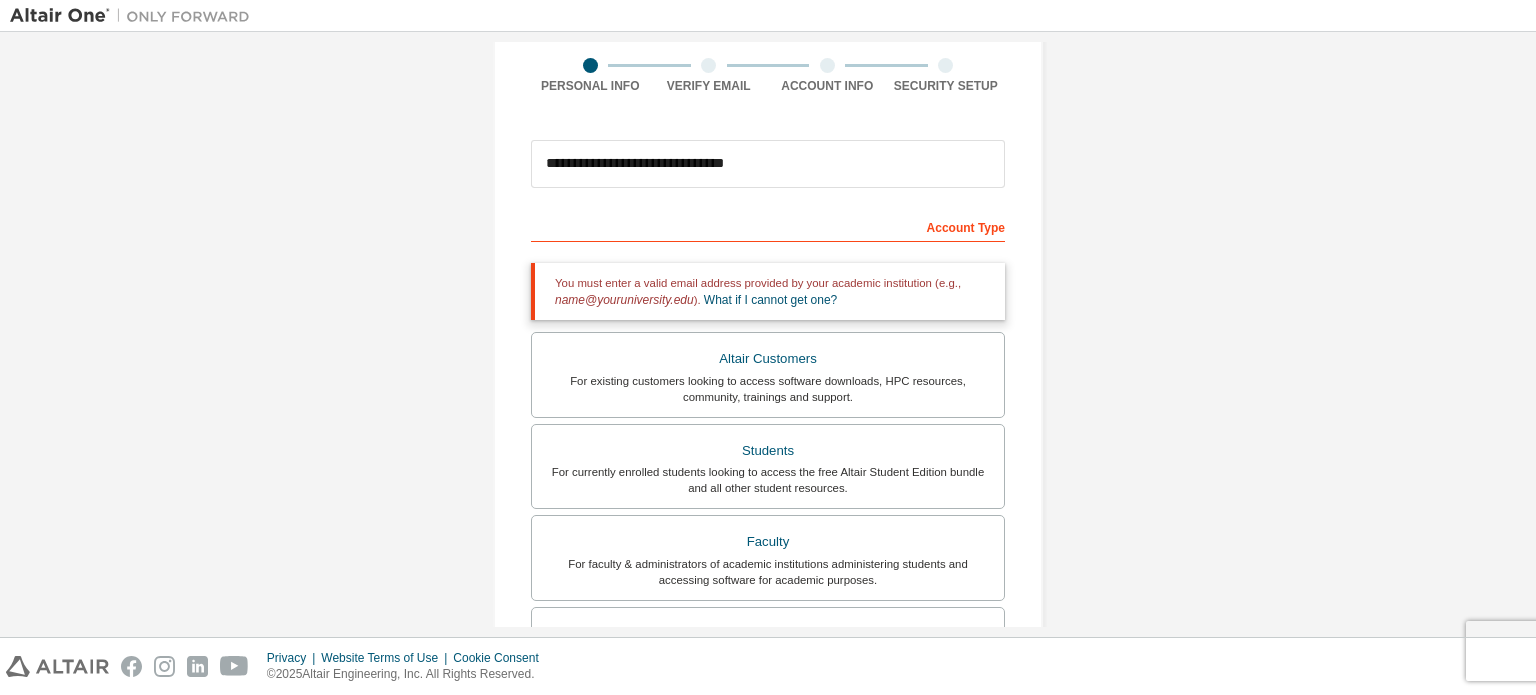 scroll, scrollTop: 148, scrollLeft: 0, axis: vertical 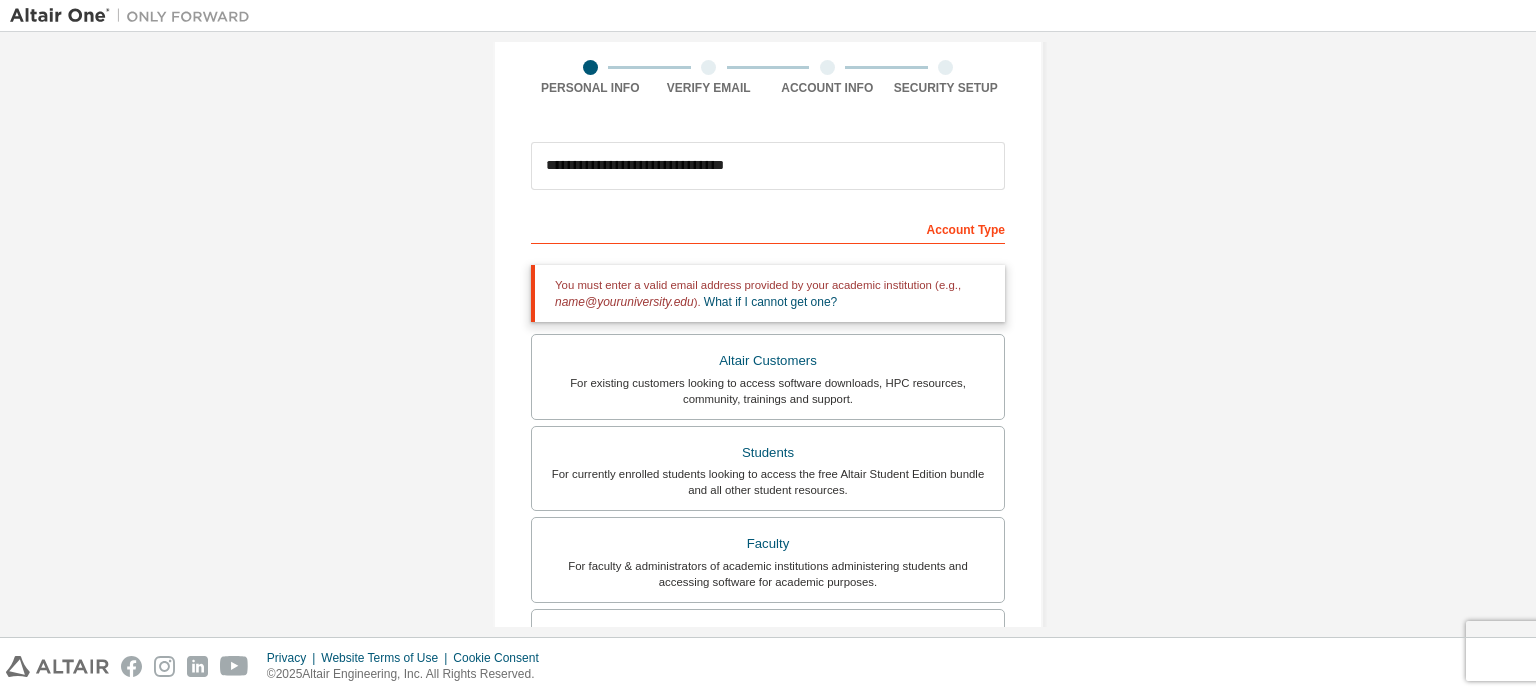 type on "*******" 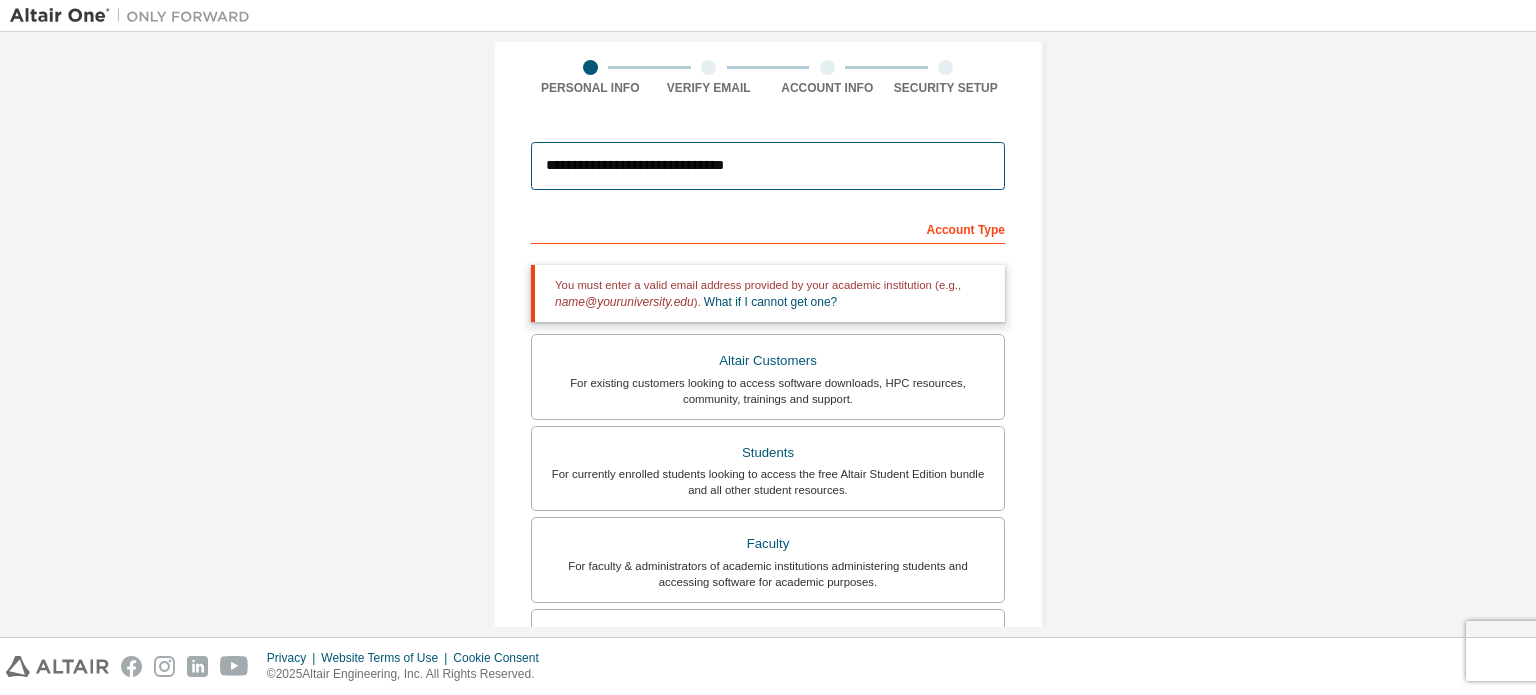 click on "**********" at bounding box center (768, 166) 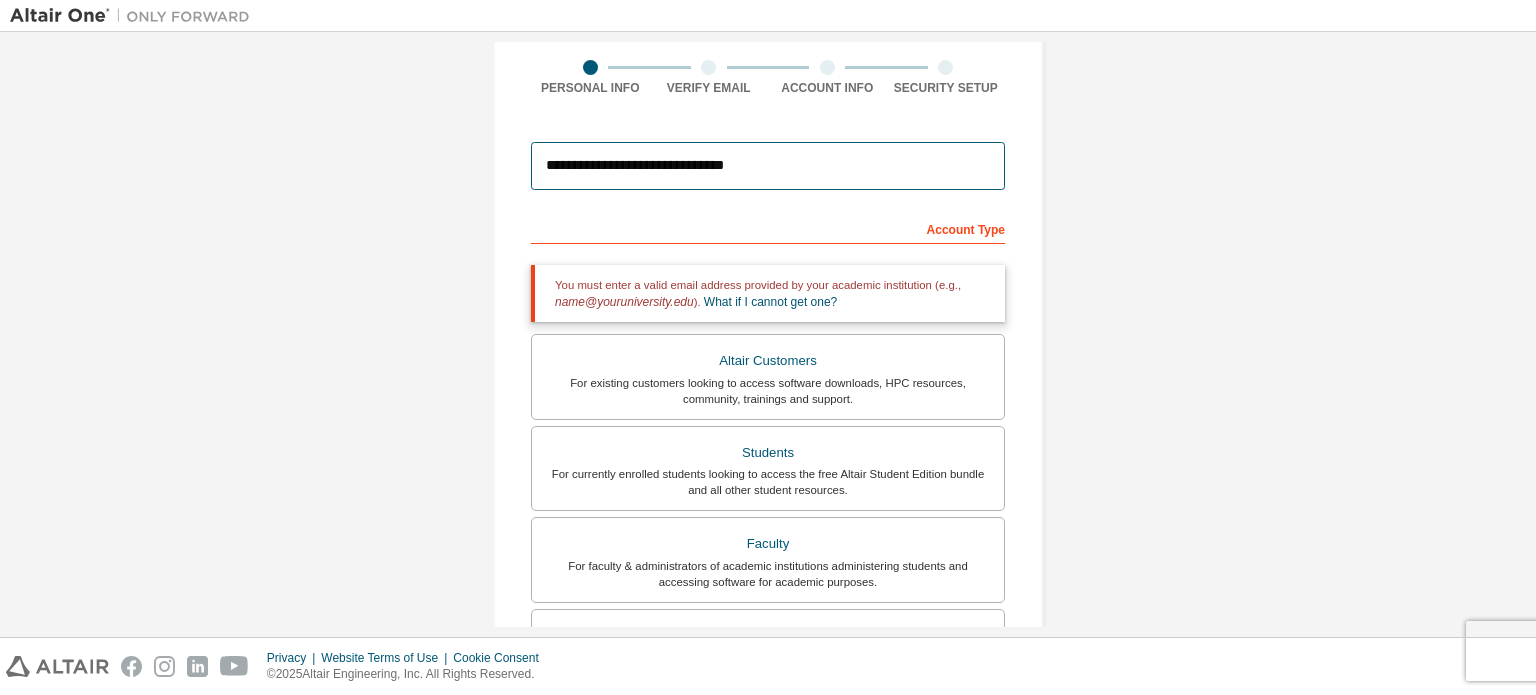 click on "**********" at bounding box center [768, 166] 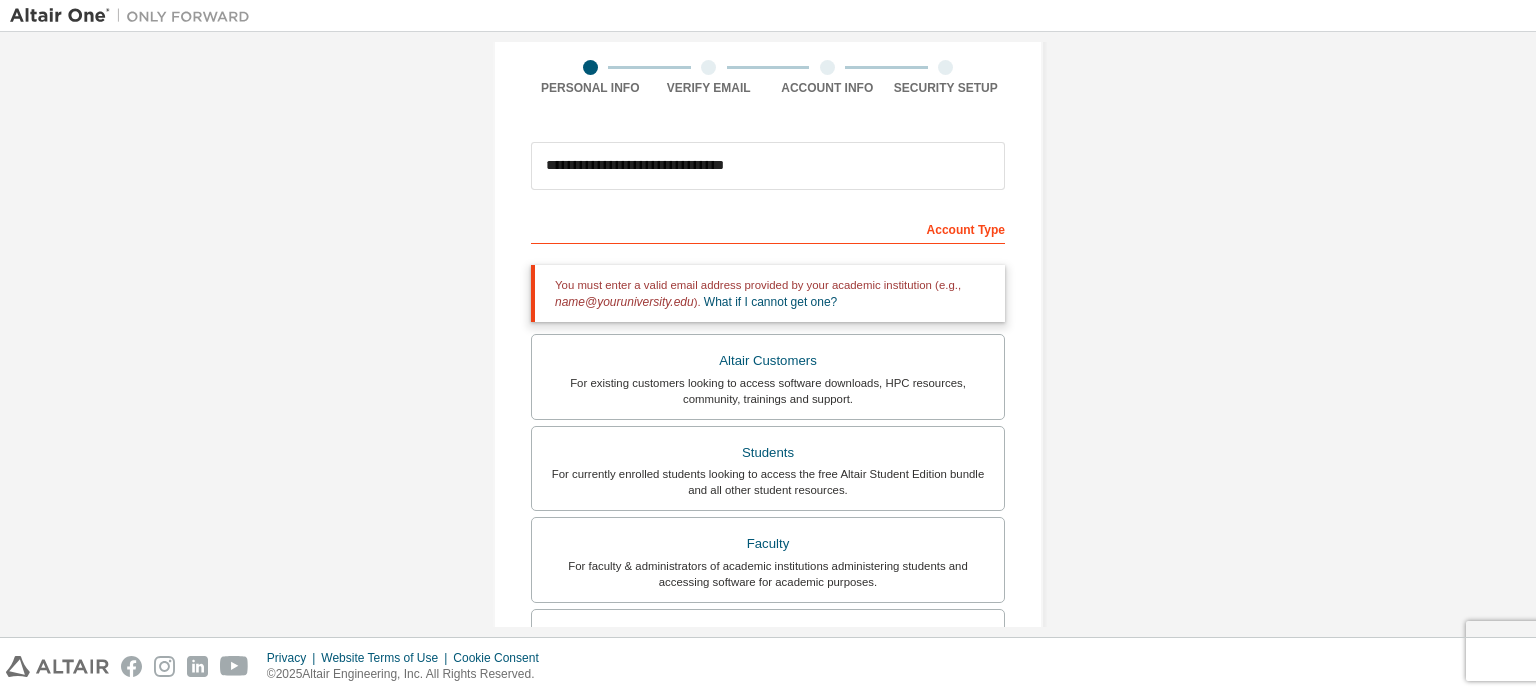 click on "**********" at bounding box center (768, 457) 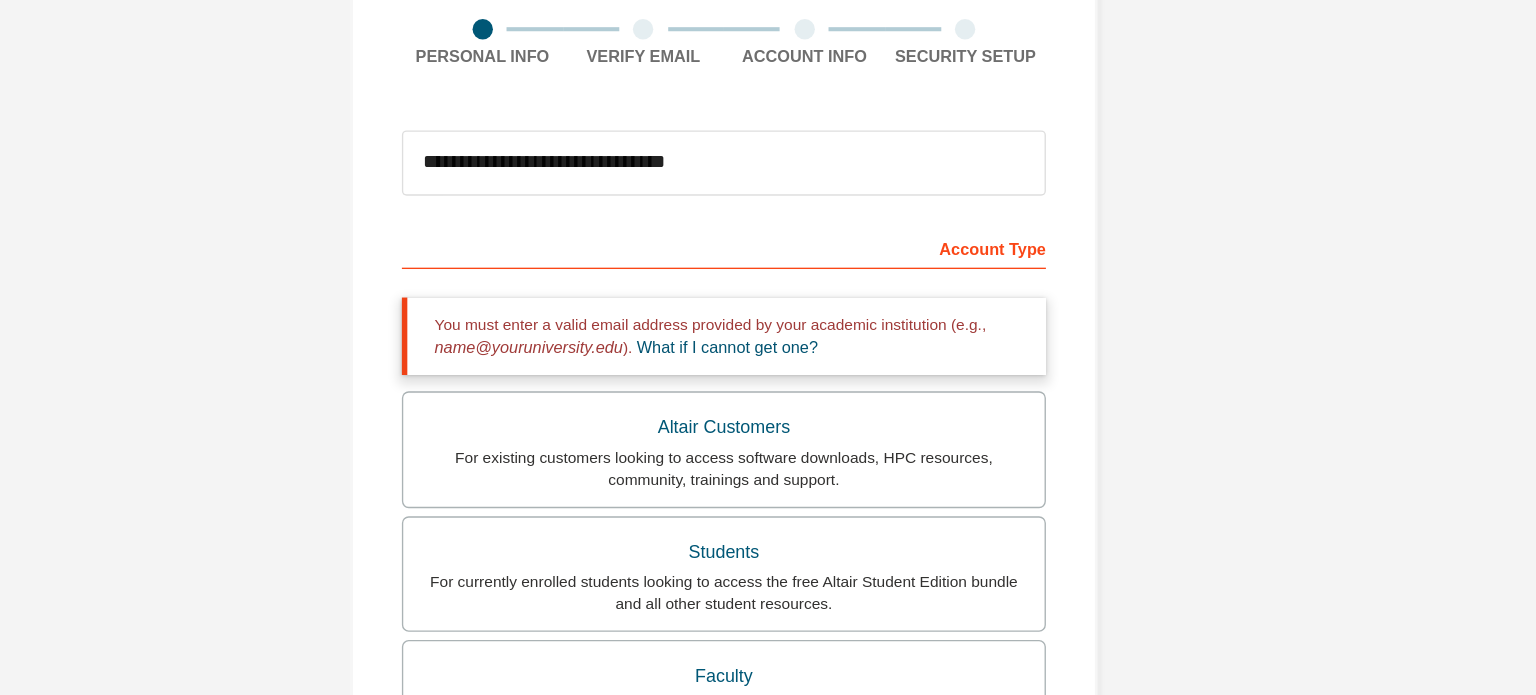 scroll, scrollTop: 109, scrollLeft: 0, axis: vertical 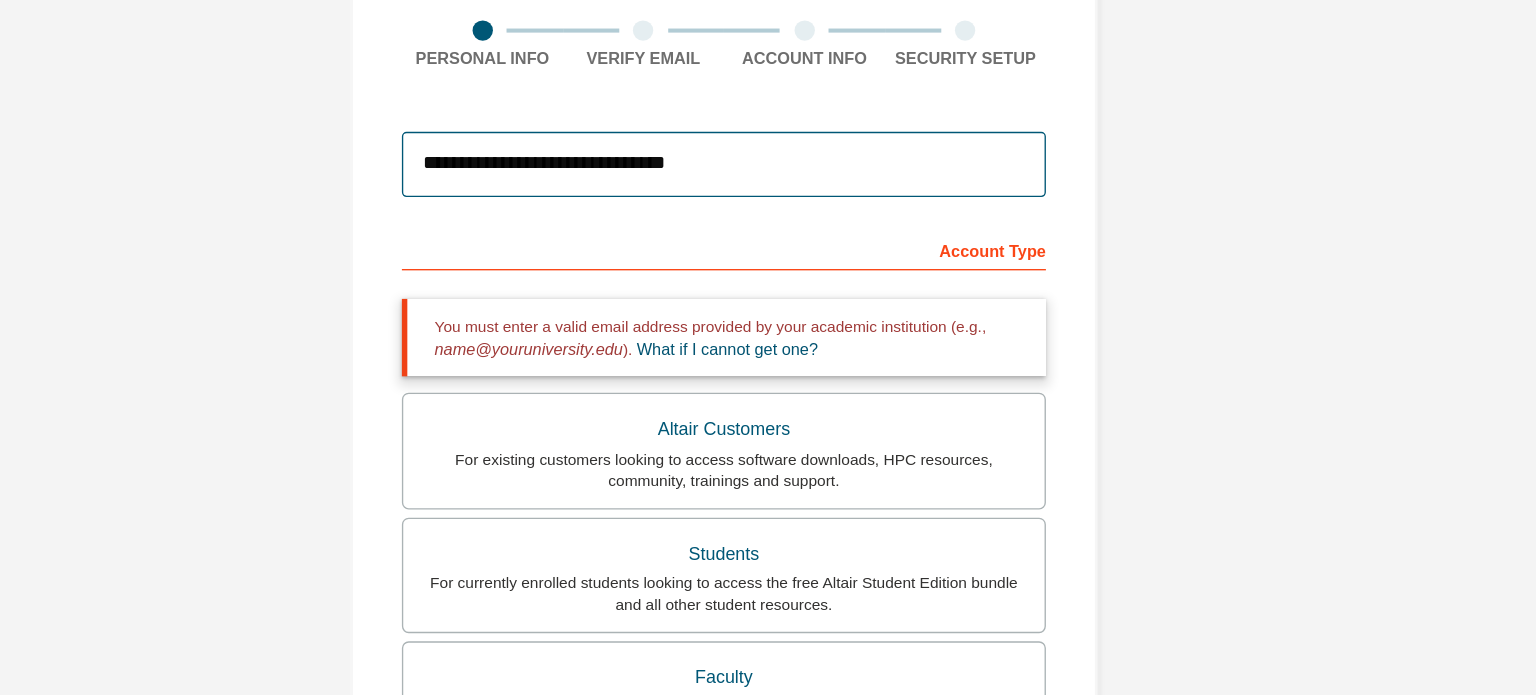 click on "**********" at bounding box center (768, 205) 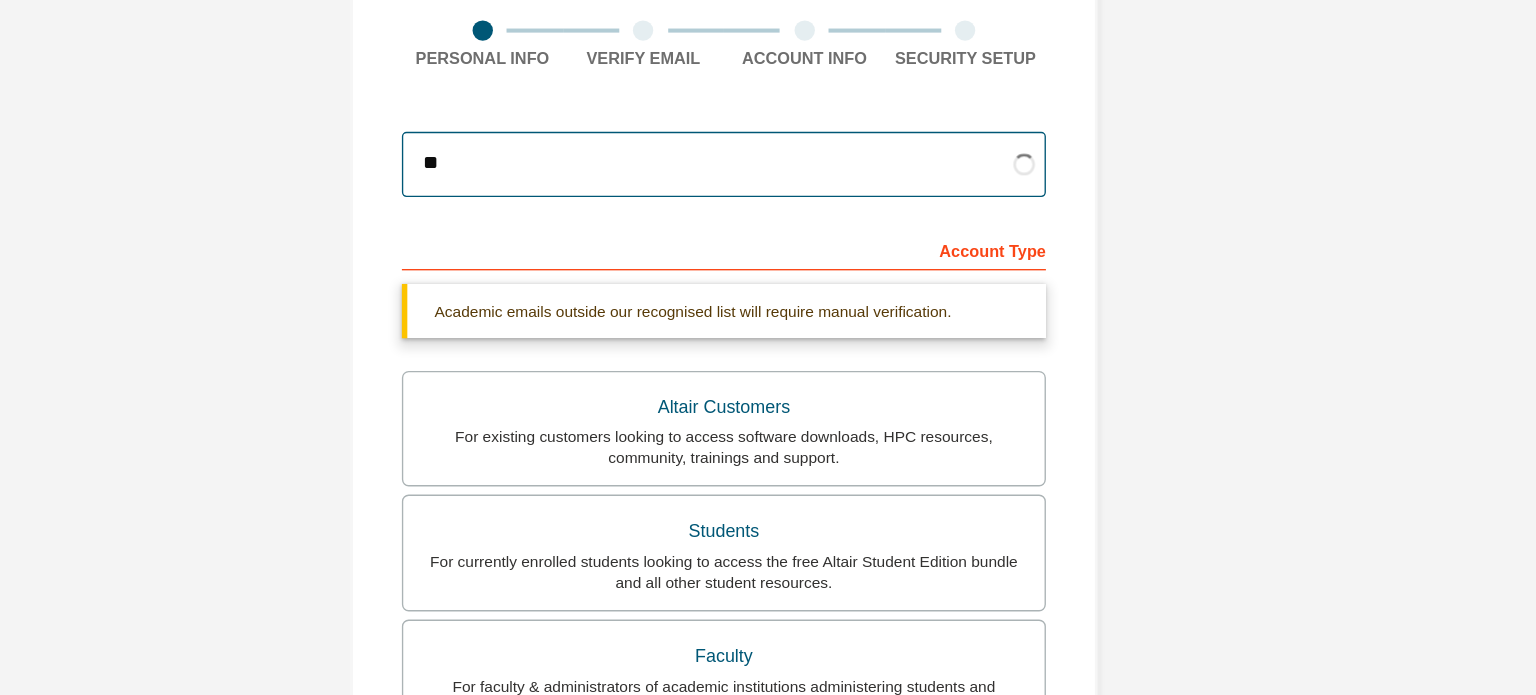 type on "*" 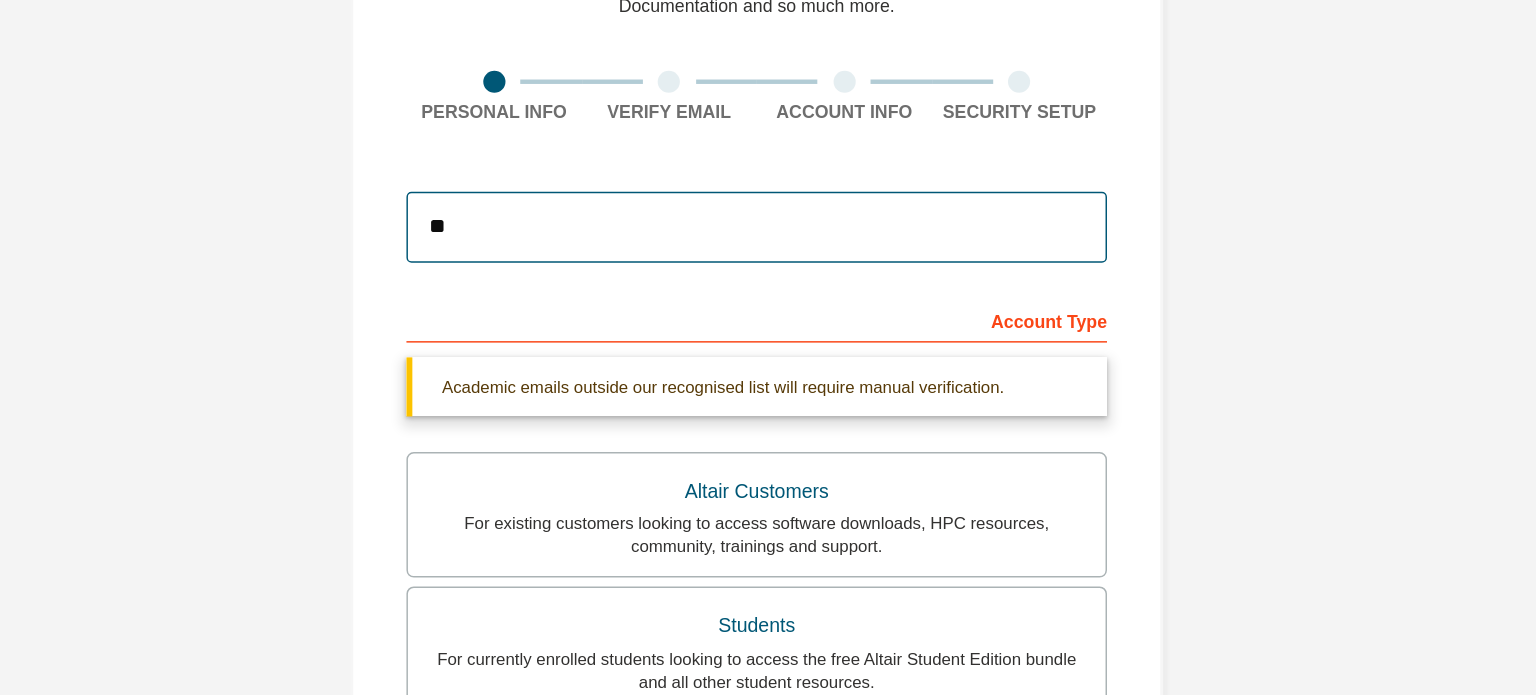 type on "**********" 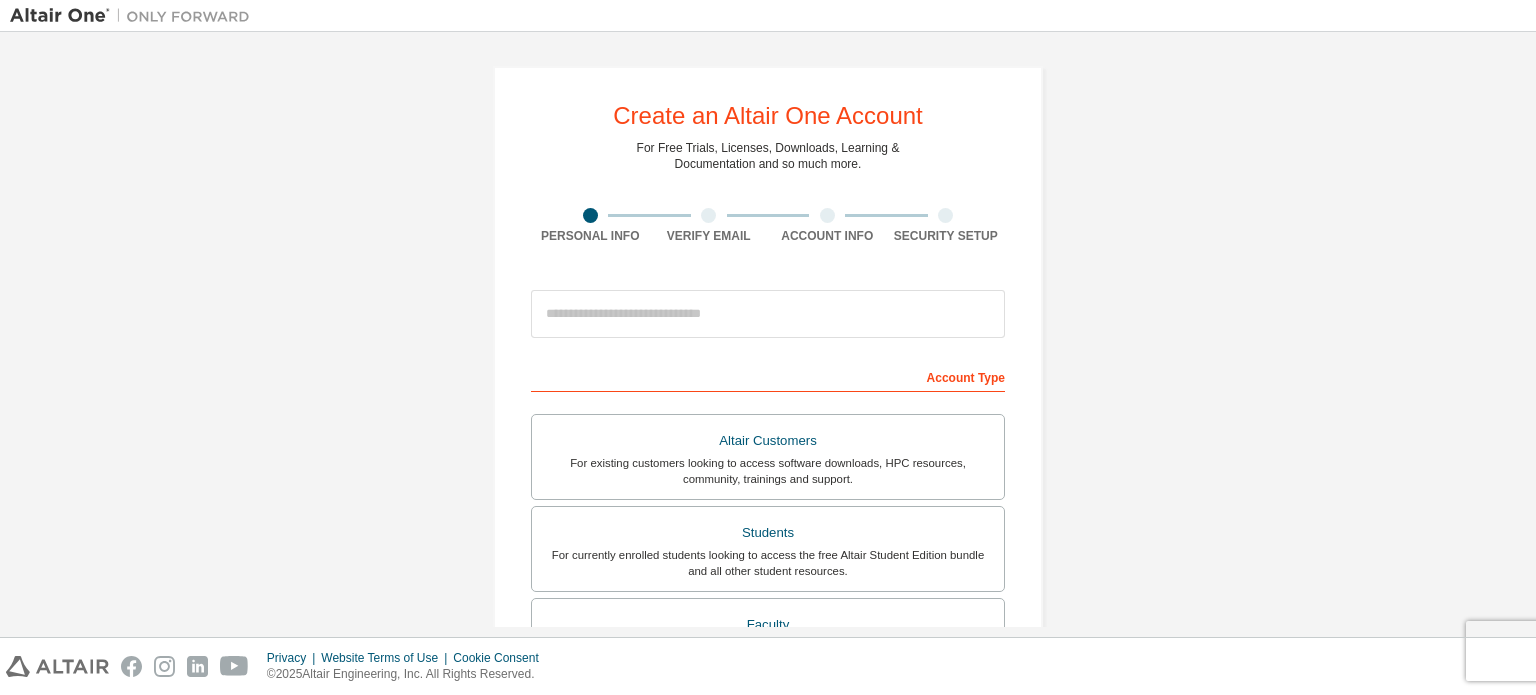 scroll, scrollTop: 0, scrollLeft: 0, axis: both 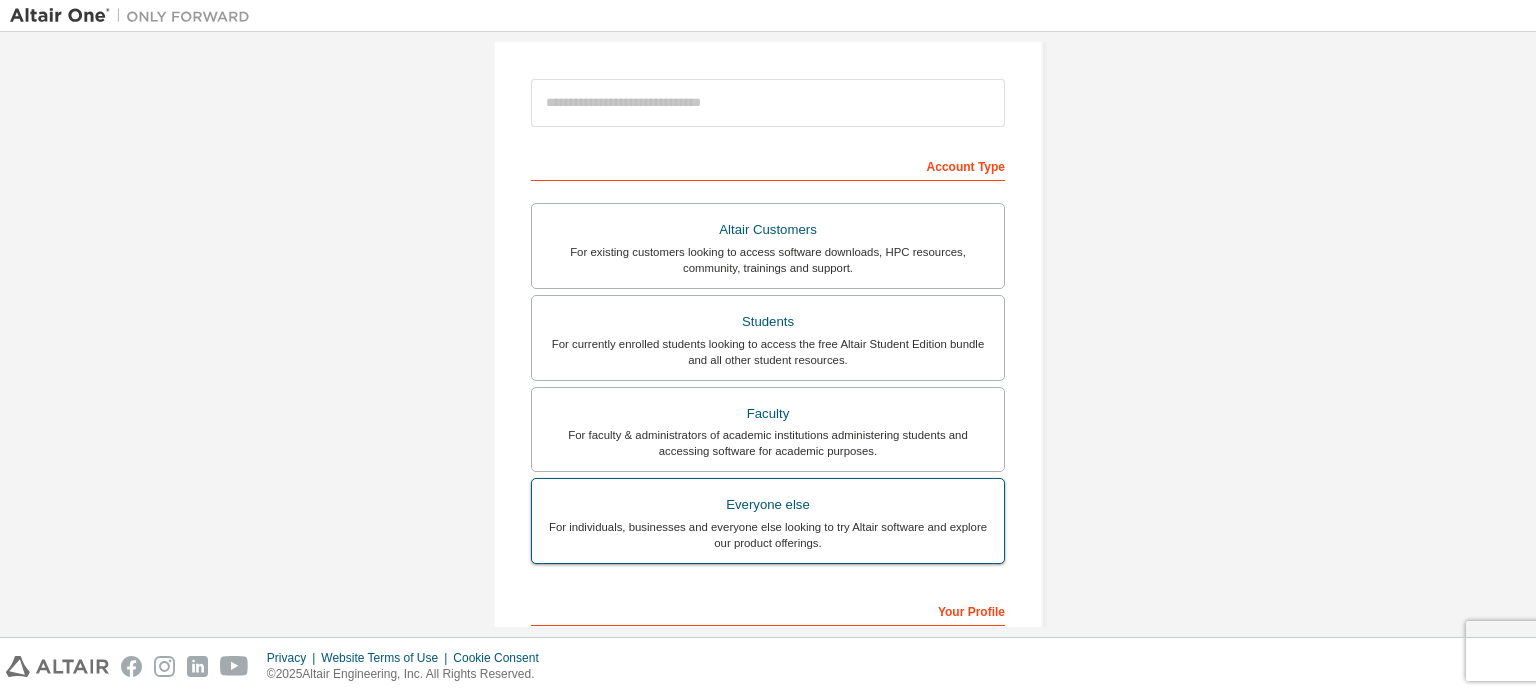 click on "Everyone else" at bounding box center [768, 505] 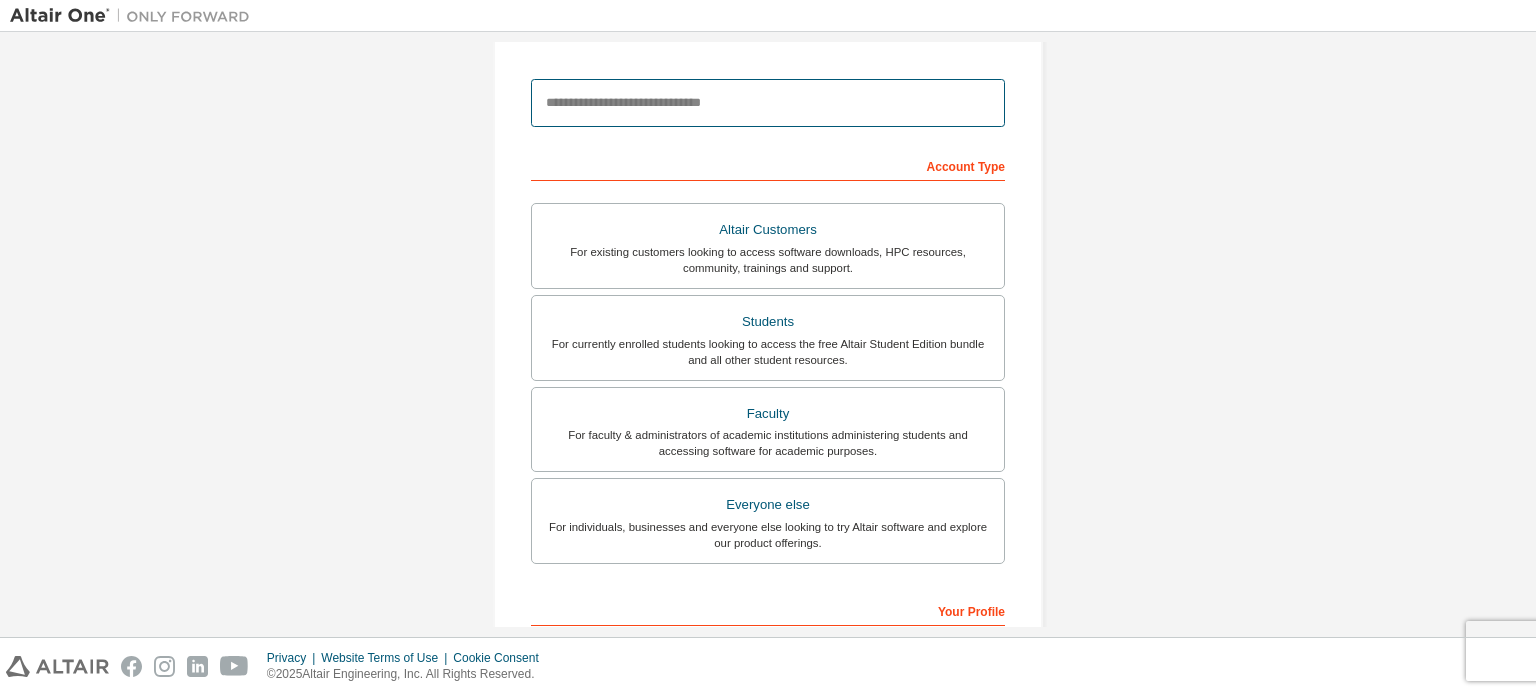 click at bounding box center (768, 103) 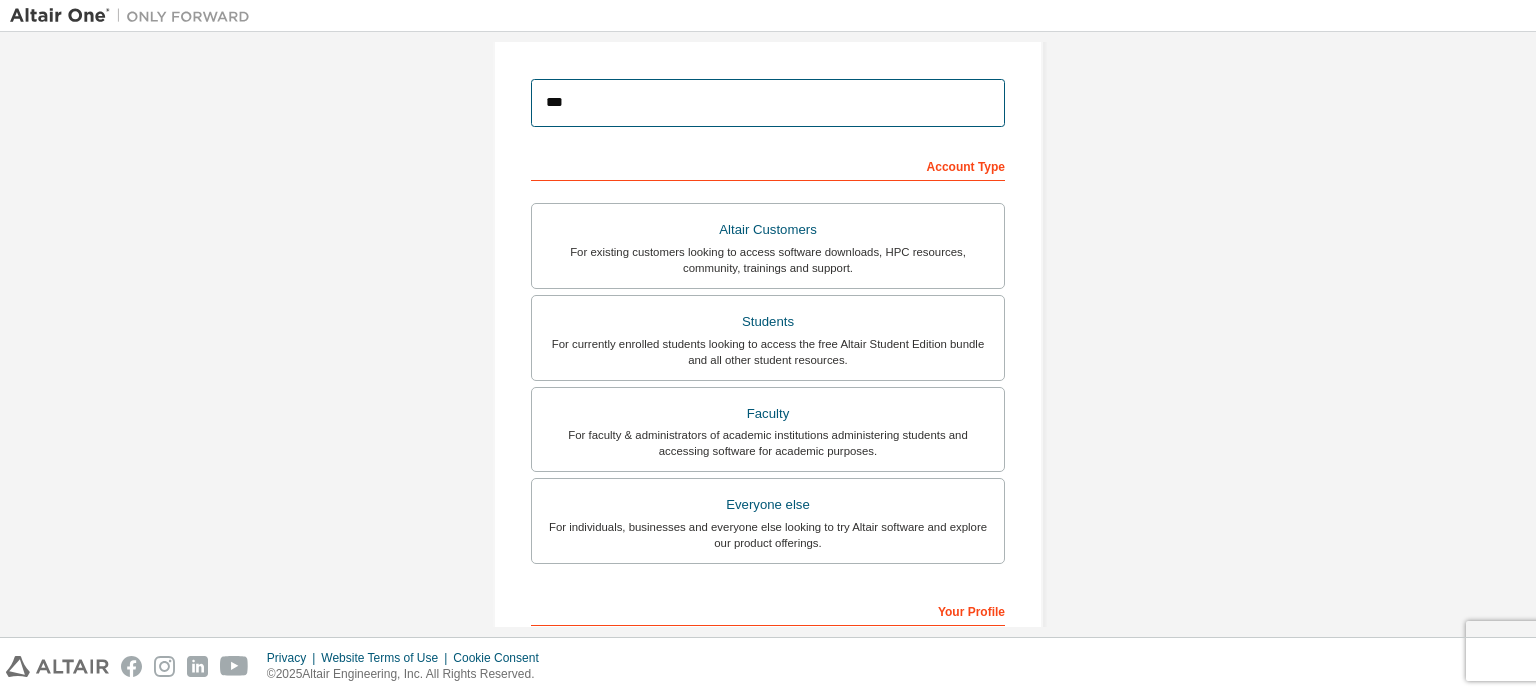 type on "**********" 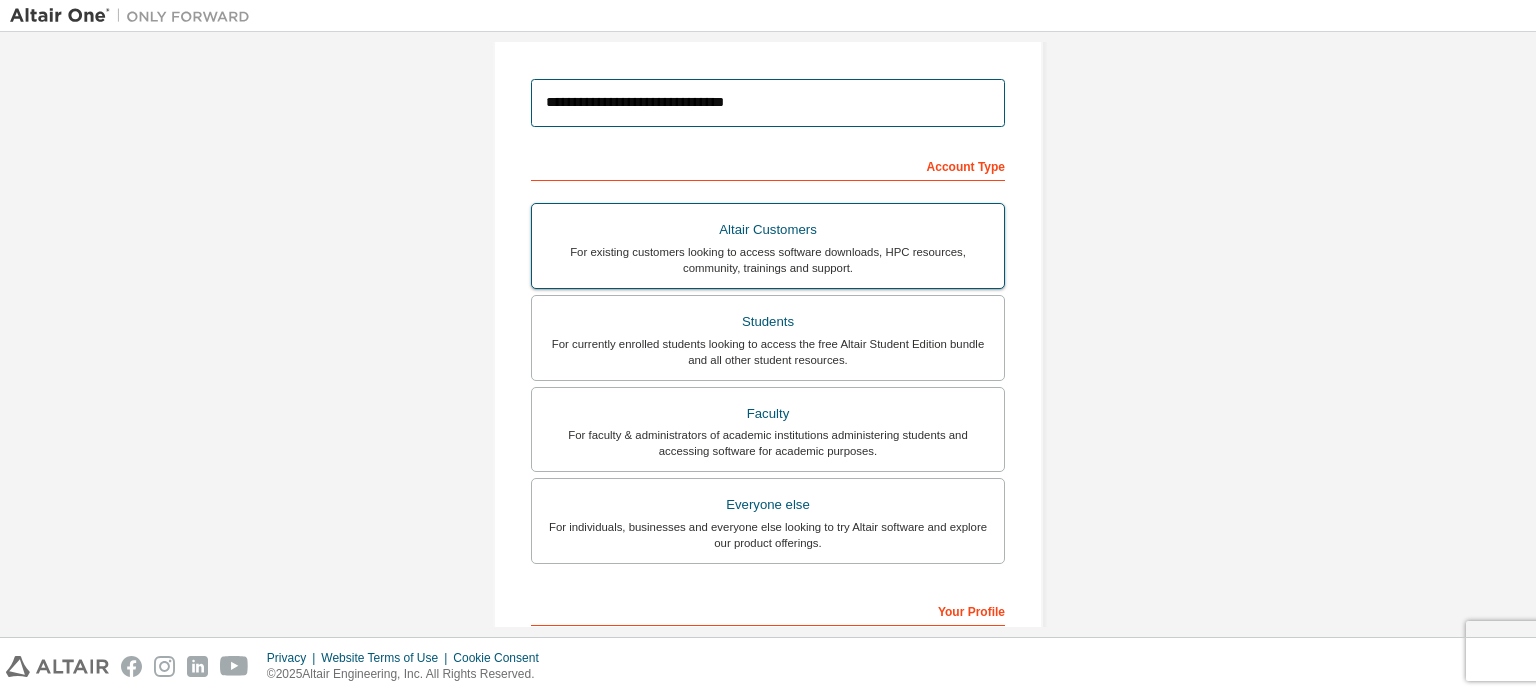 scroll, scrollTop: 469, scrollLeft: 0, axis: vertical 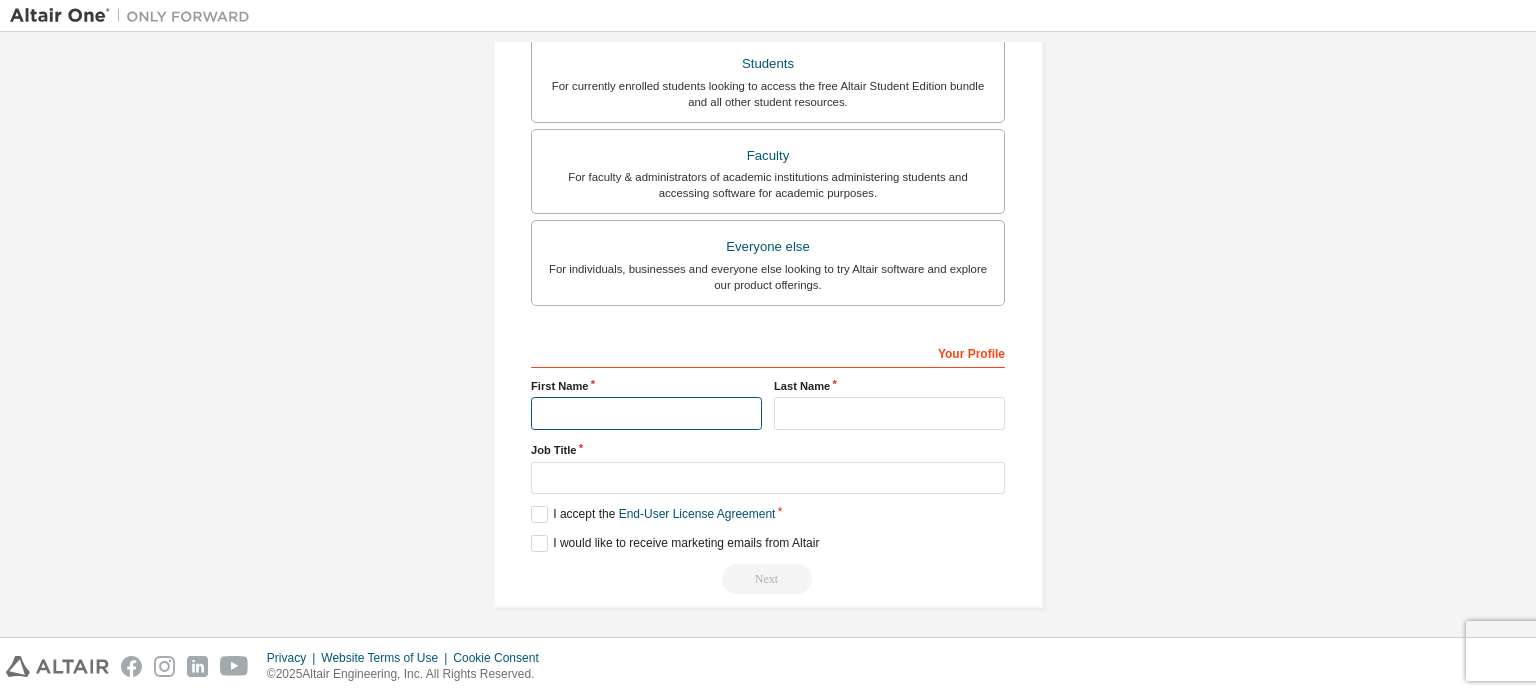 click at bounding box center (646, 413) 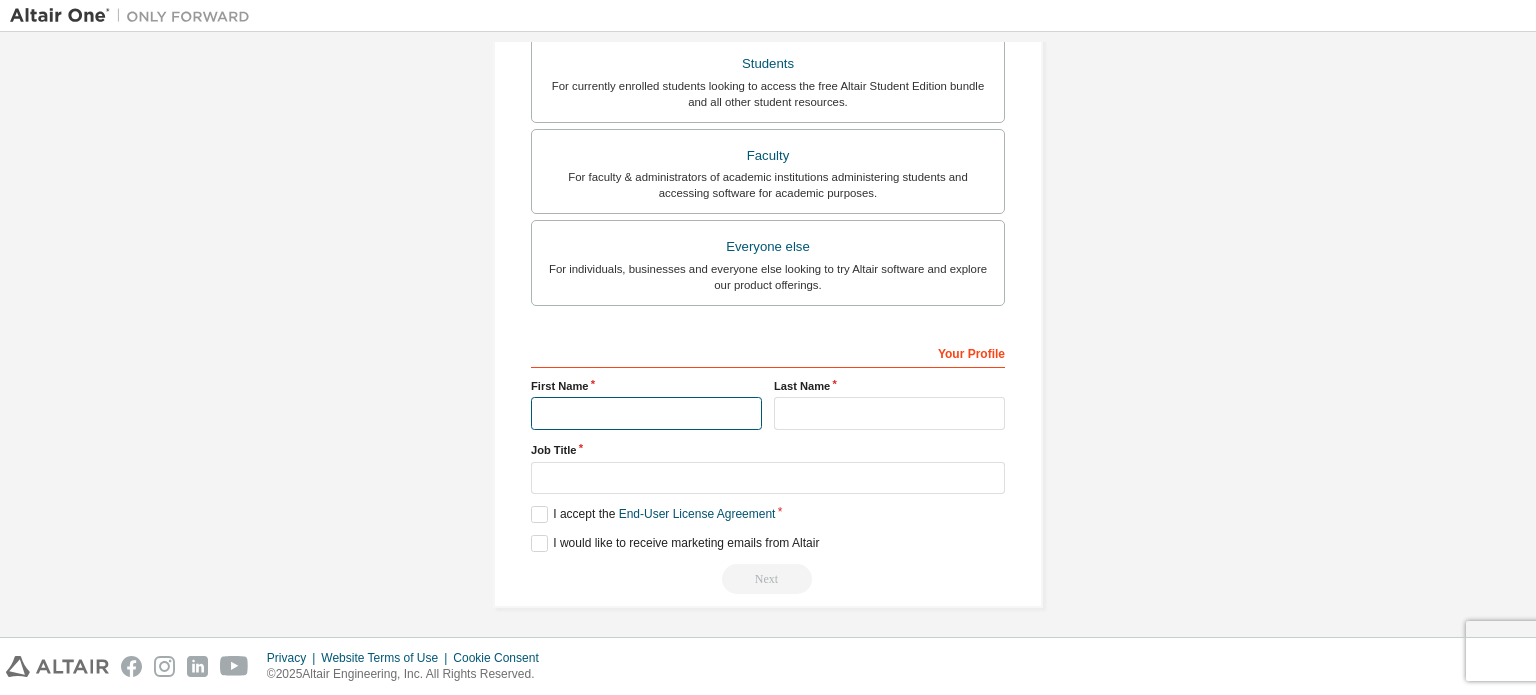 type on "*******" 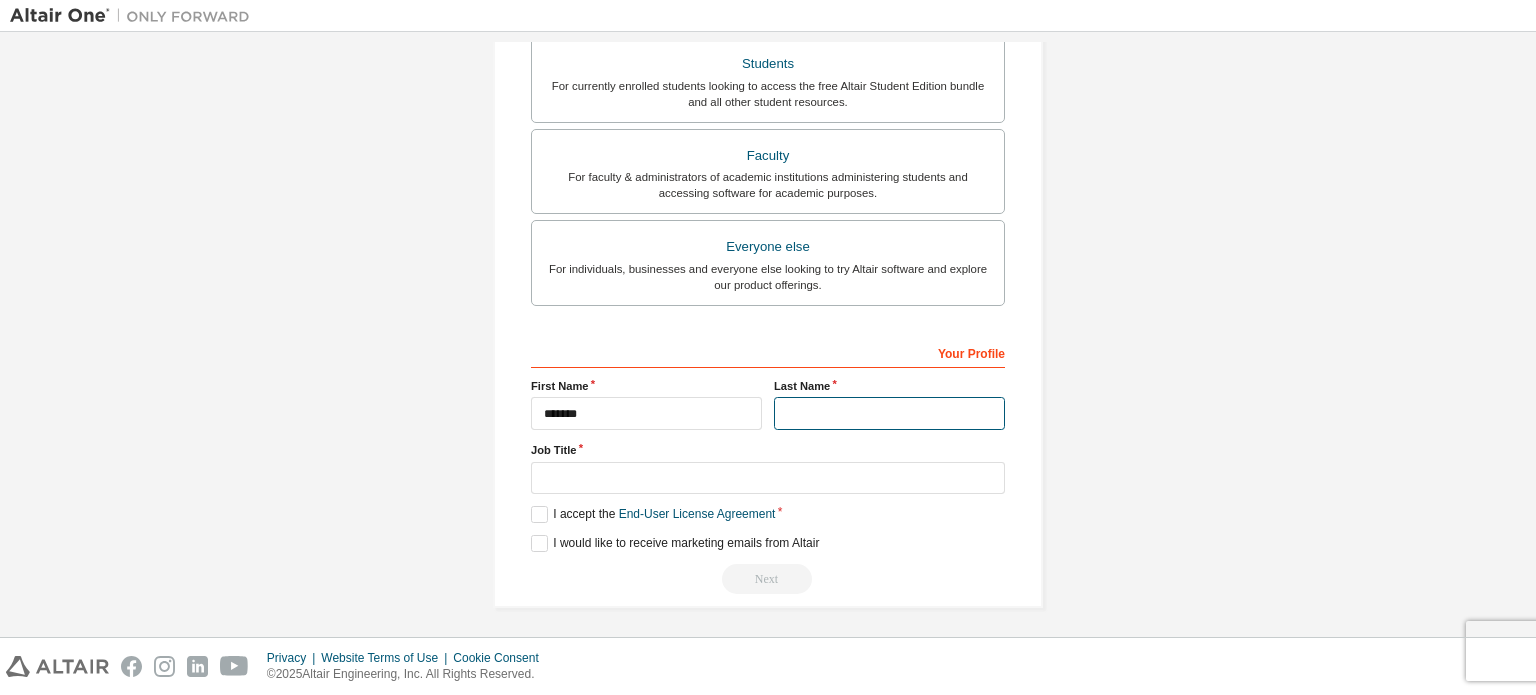 type on "**********" 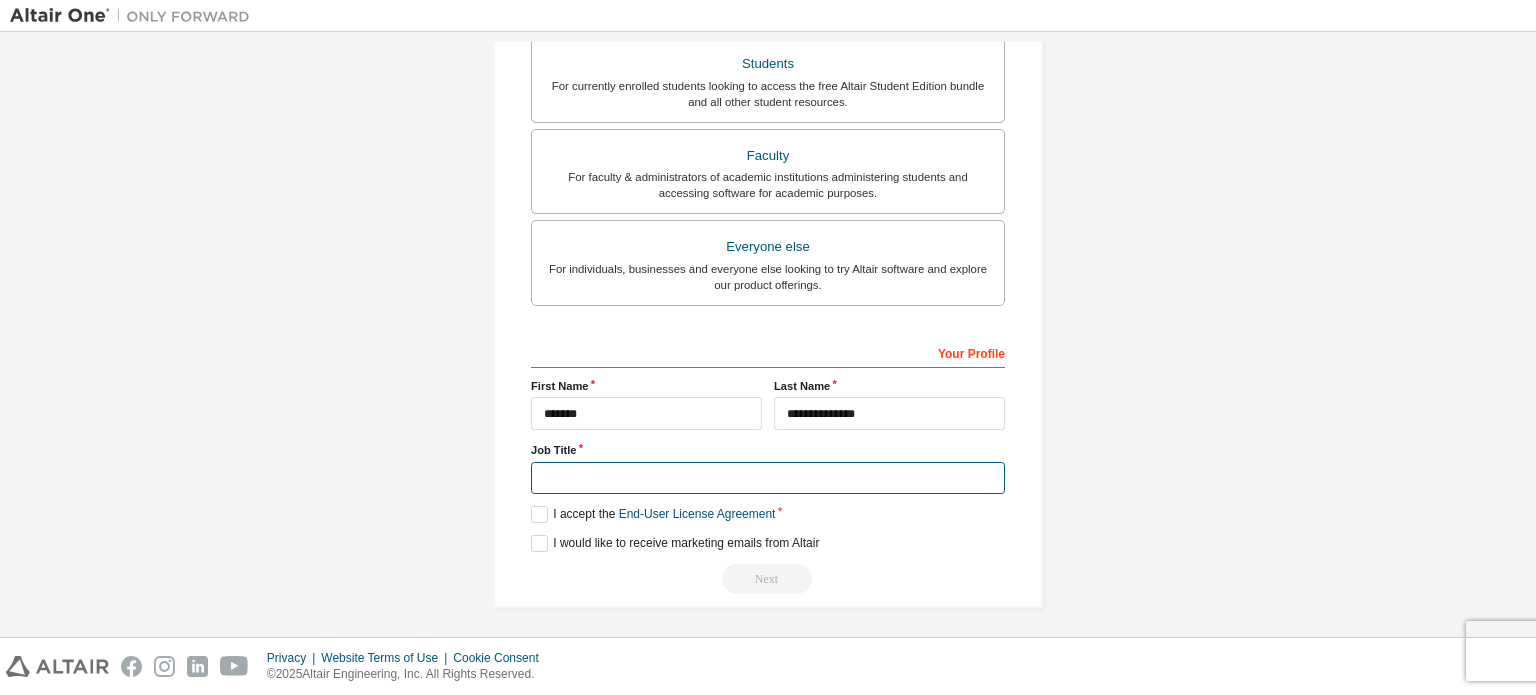 click at bounding box center (768, 478) 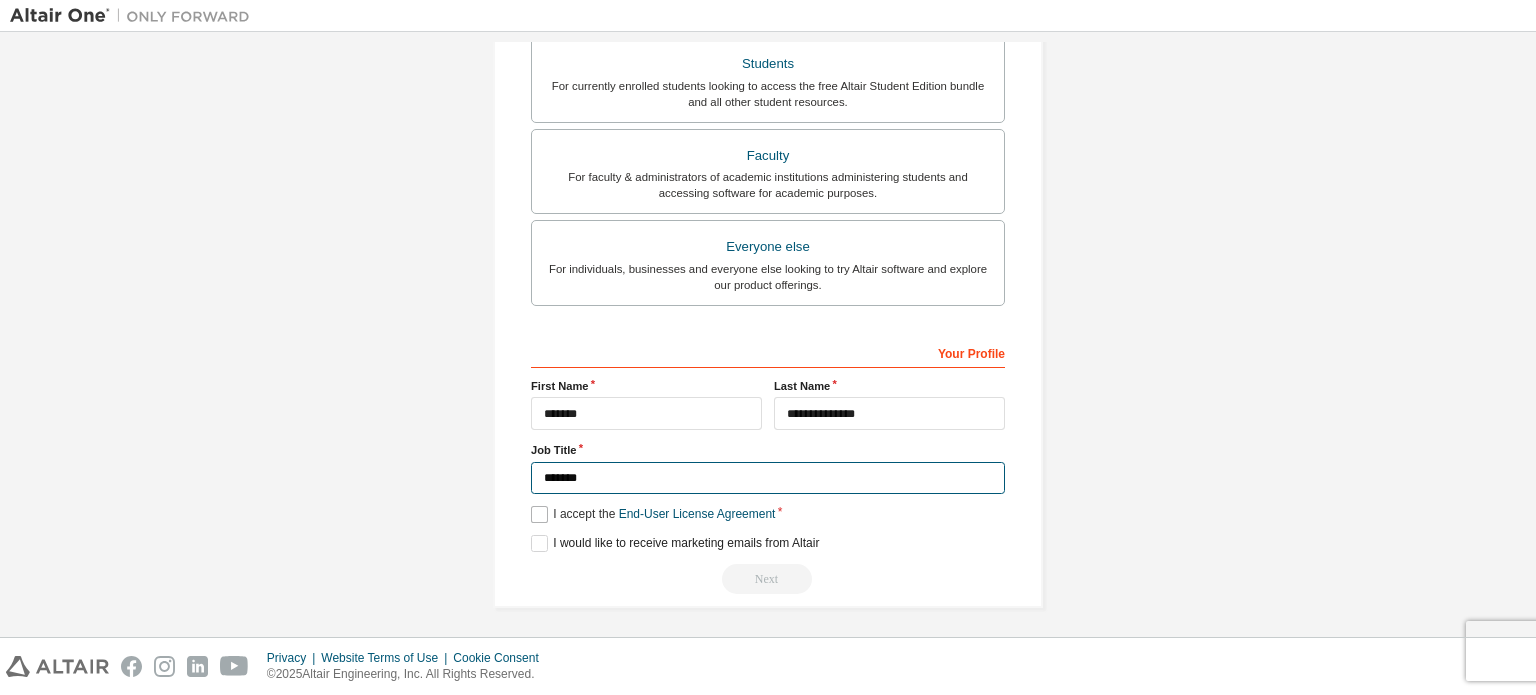 type on "*******" 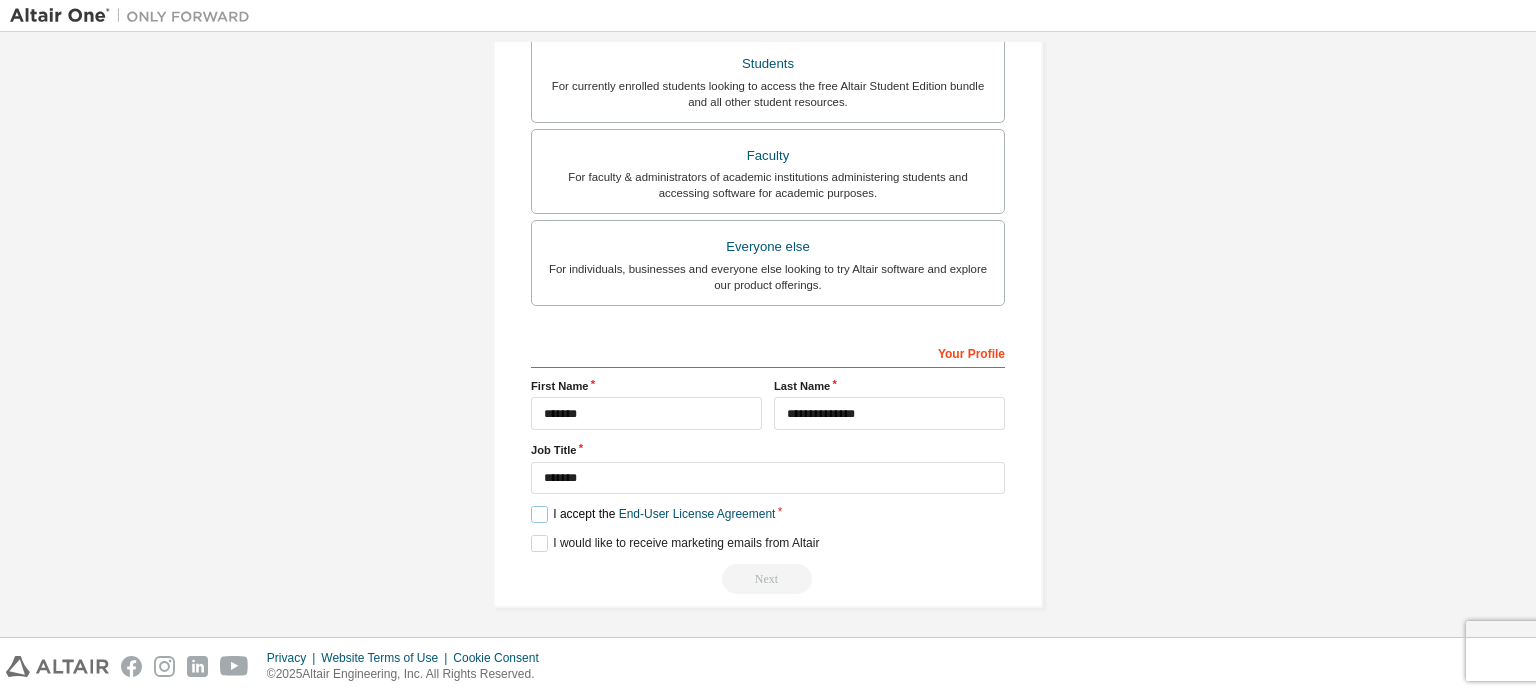 click on "I accept the    End-User License Agreement" at bounding box center [653, 514] 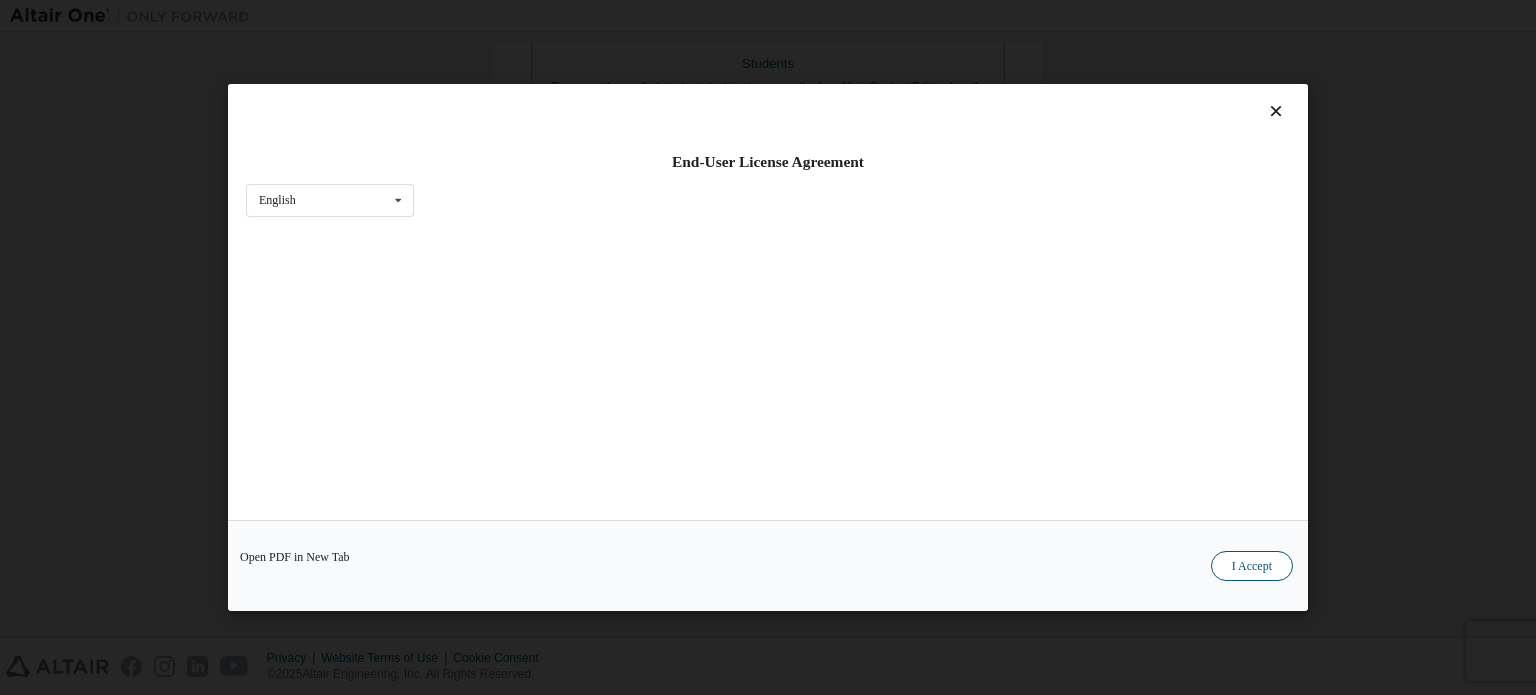 click on "I Accept" at bounding box center (1252, 566) 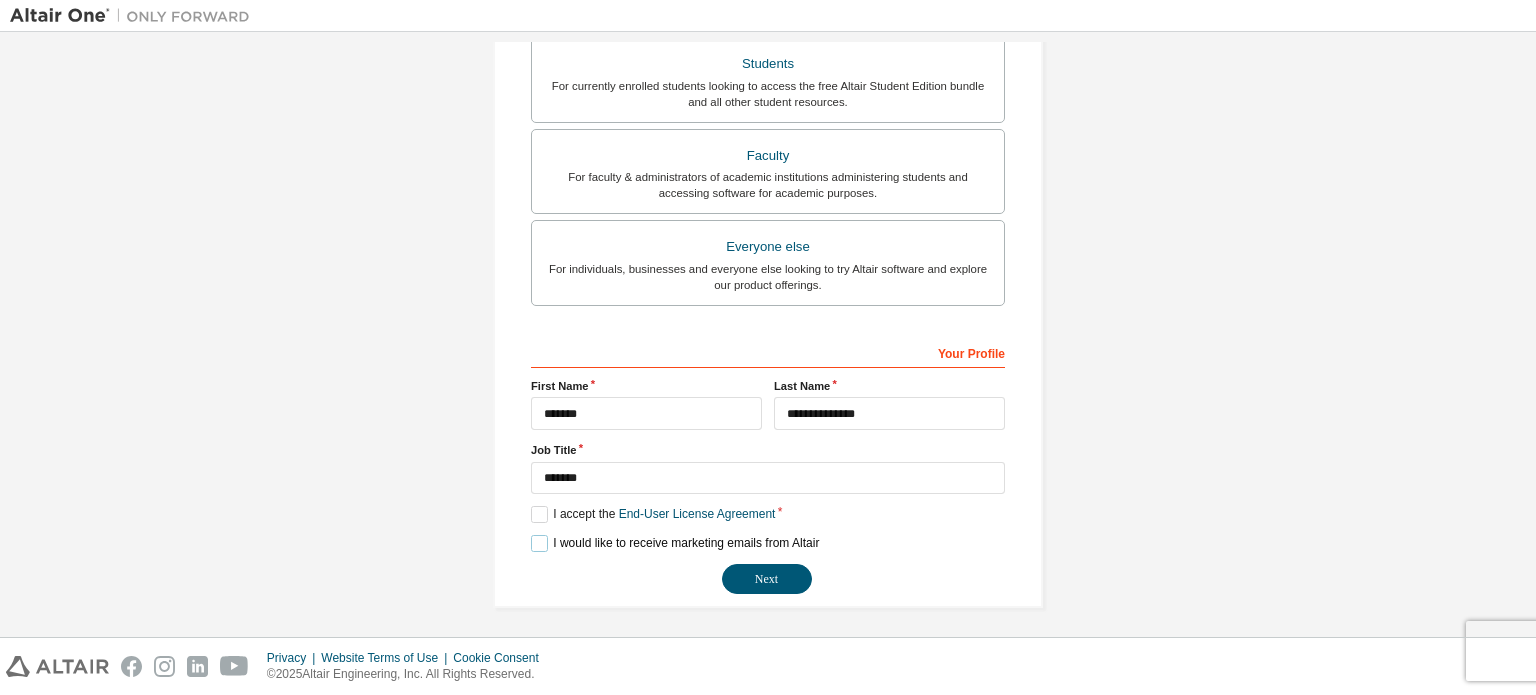 click on "I would like to receive marketing emails from Altair" at bounding box center (675, 543) 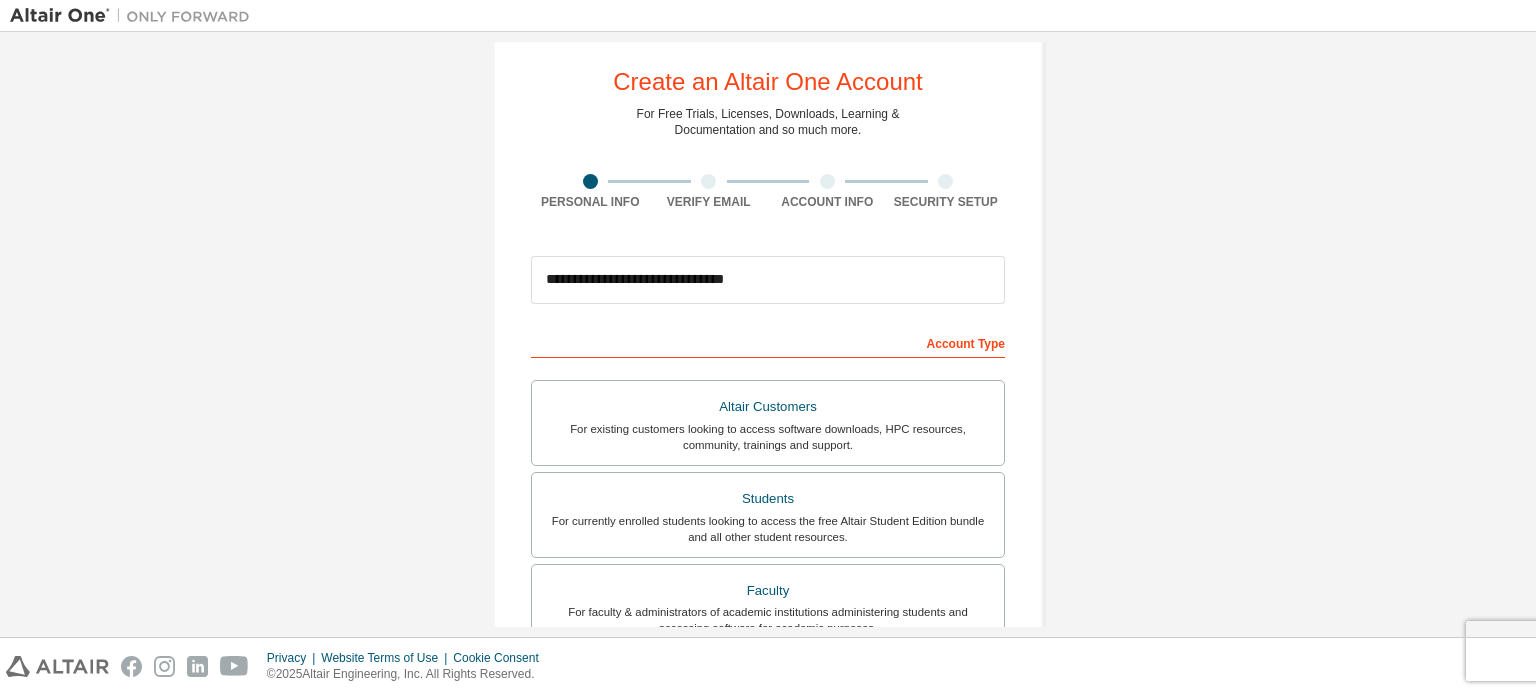 scroll, scrollTop: 469, scrollLeft: 0, axis: vertical 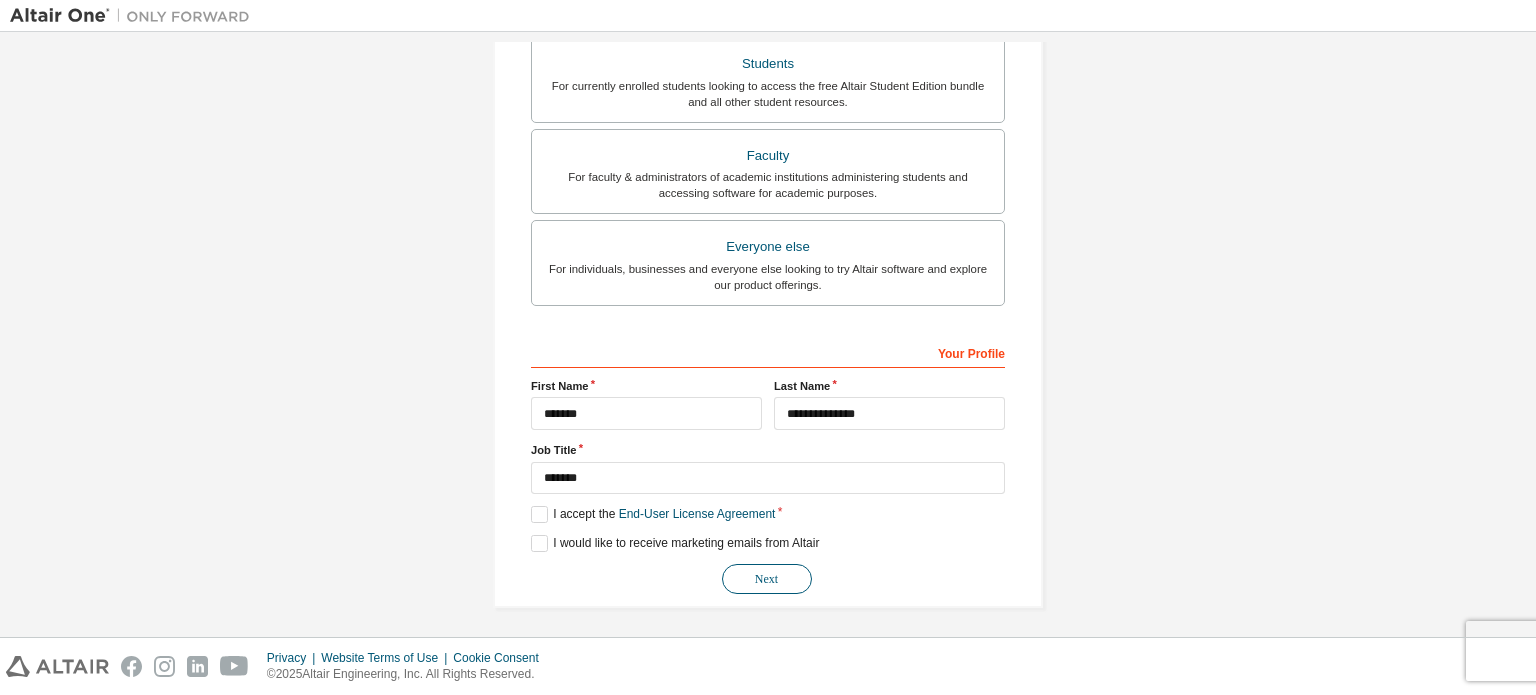 click on "Next" at bounding box center (767, 579) 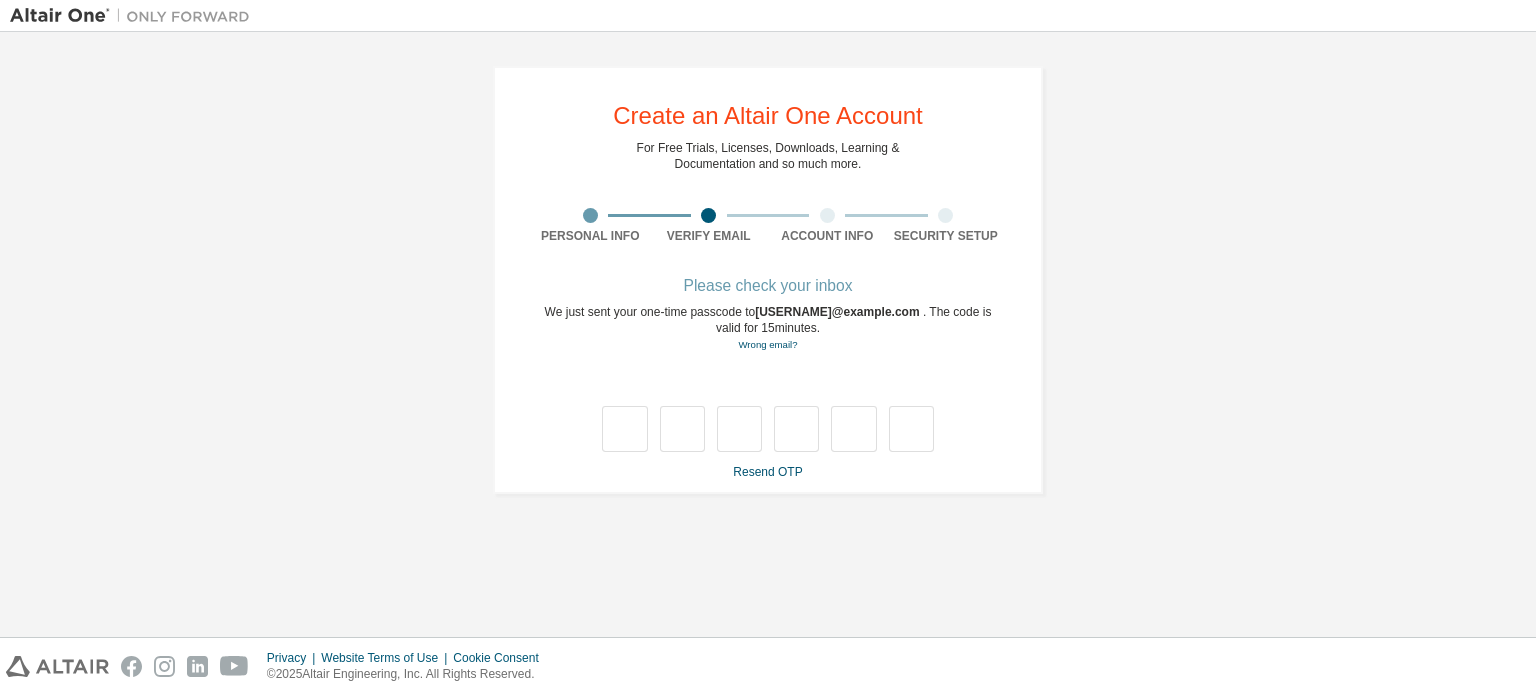 scroll, scrollTop: 0, scrollLeft: 0, axis: both 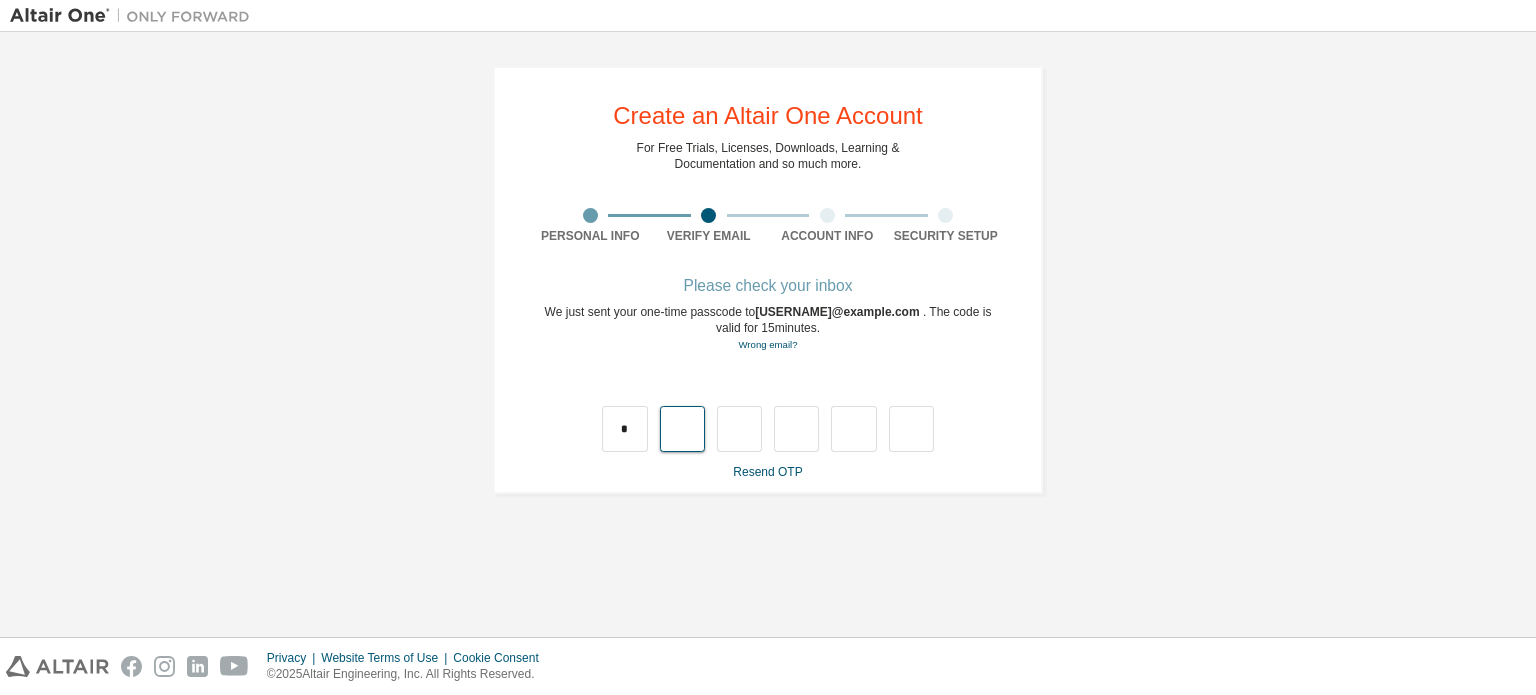 type on "*" 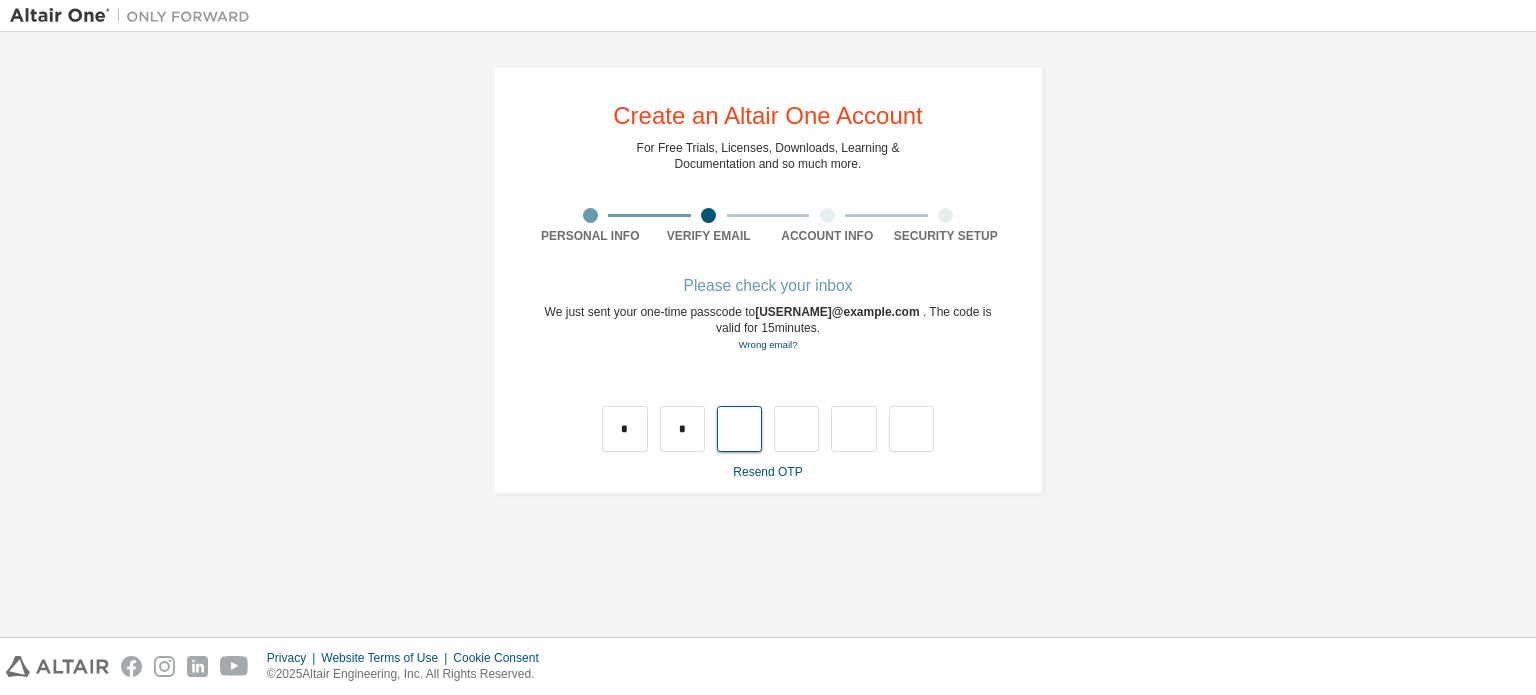 type on "*" 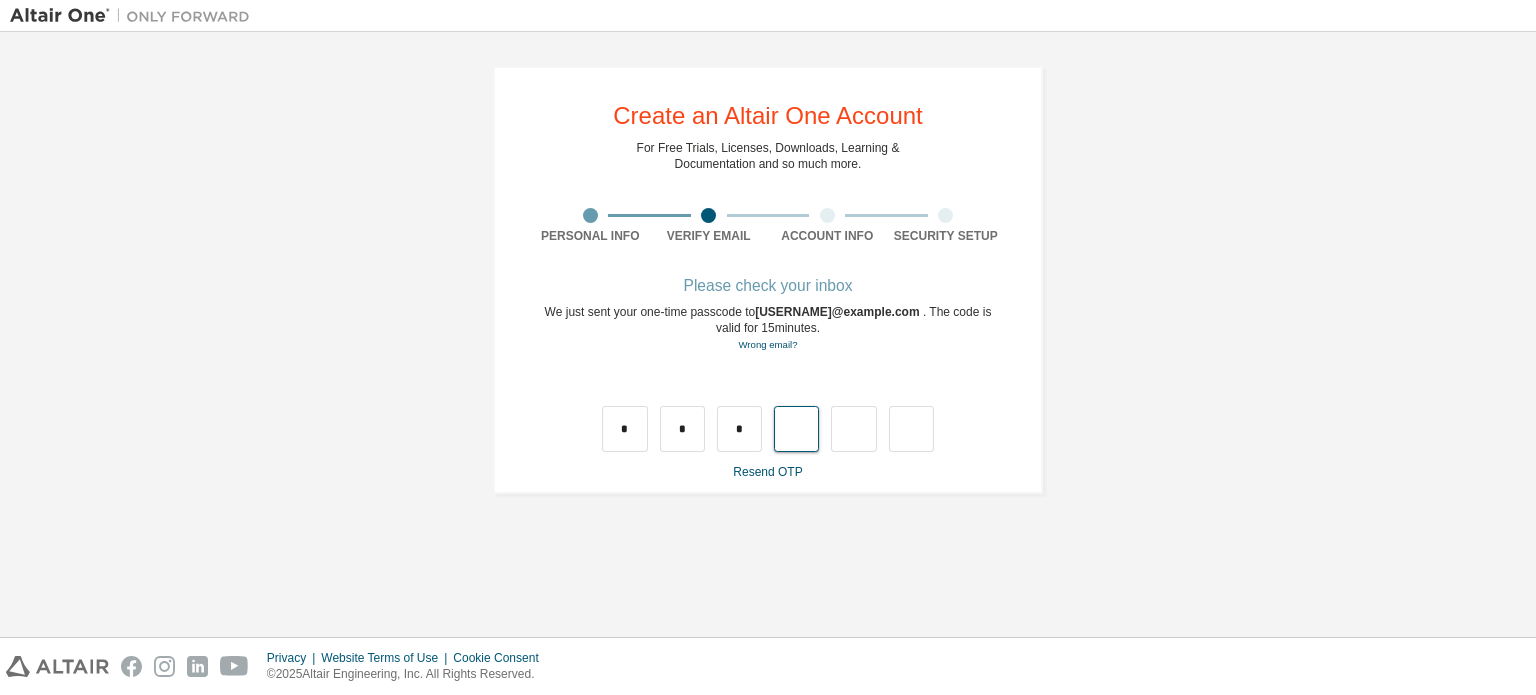 type on "*" 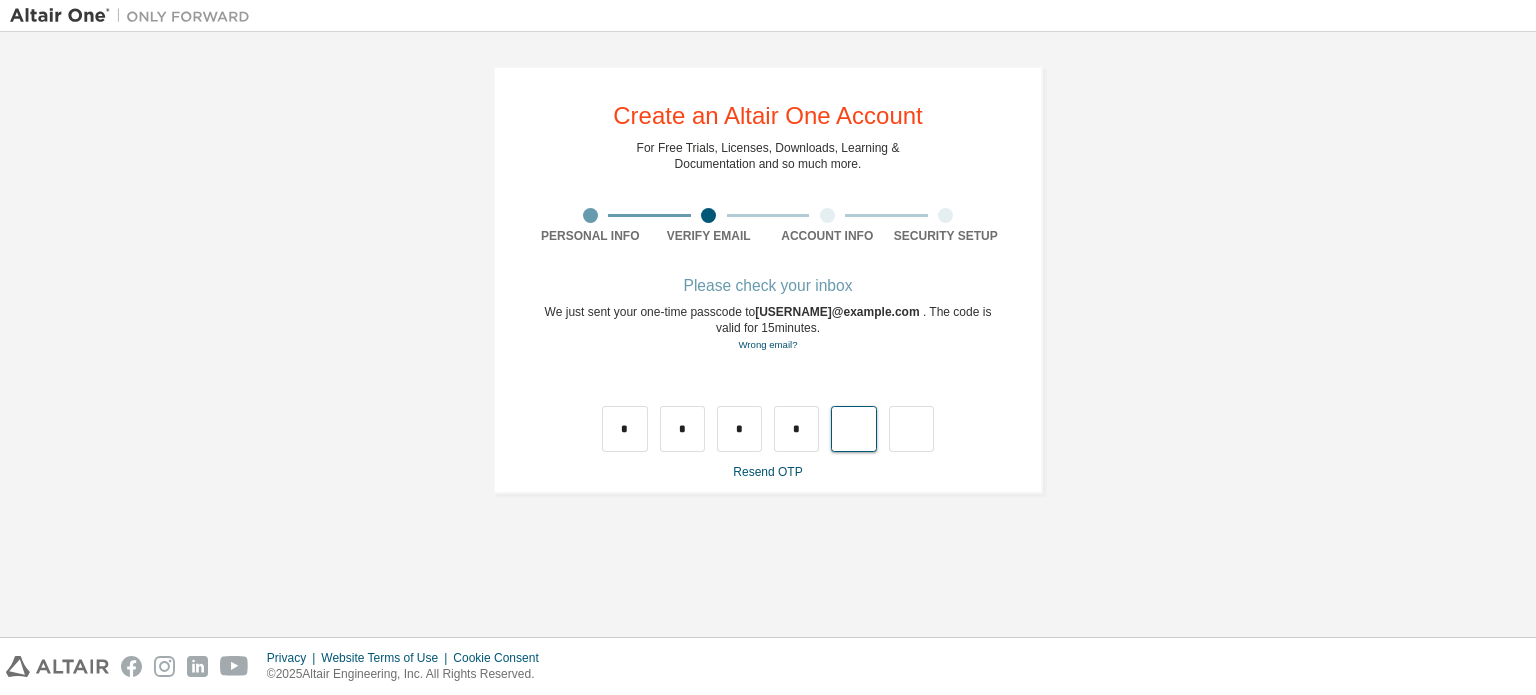 type on "*" 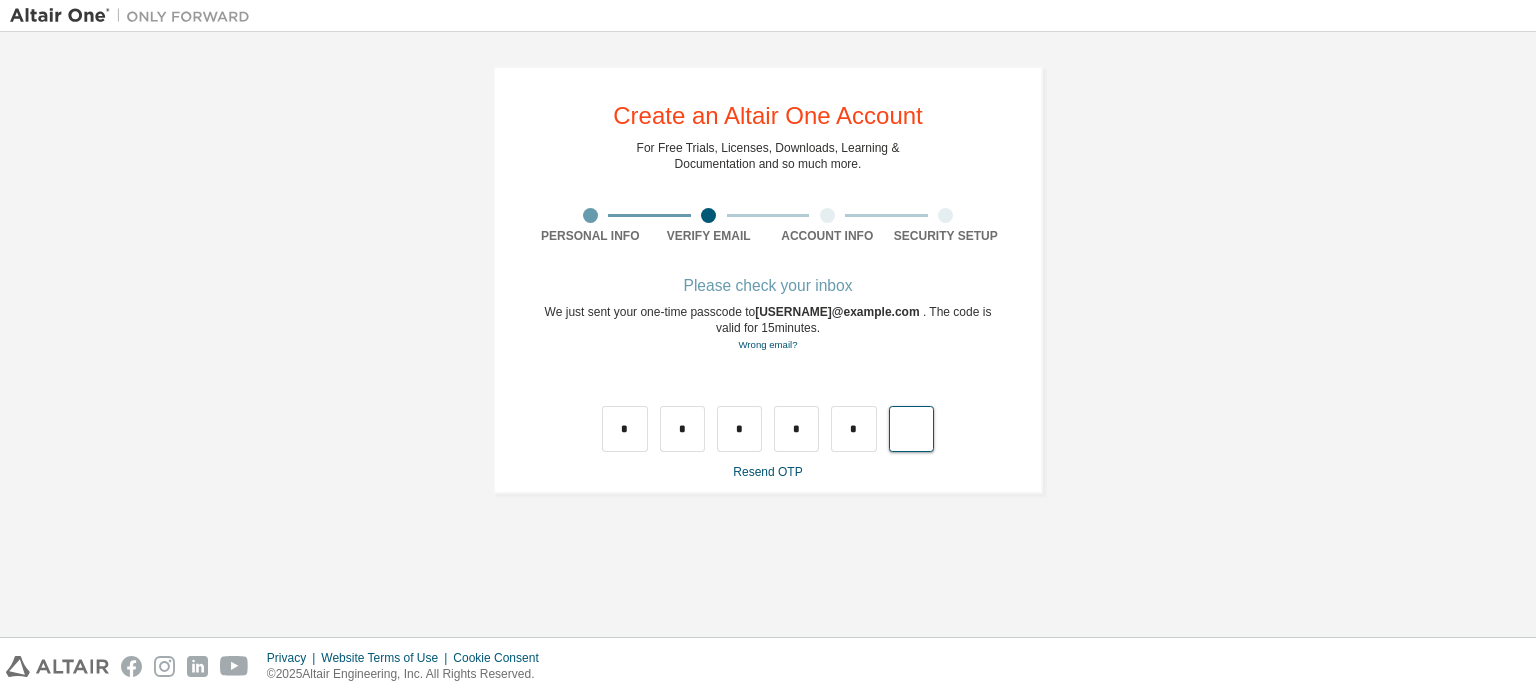 type on "*" 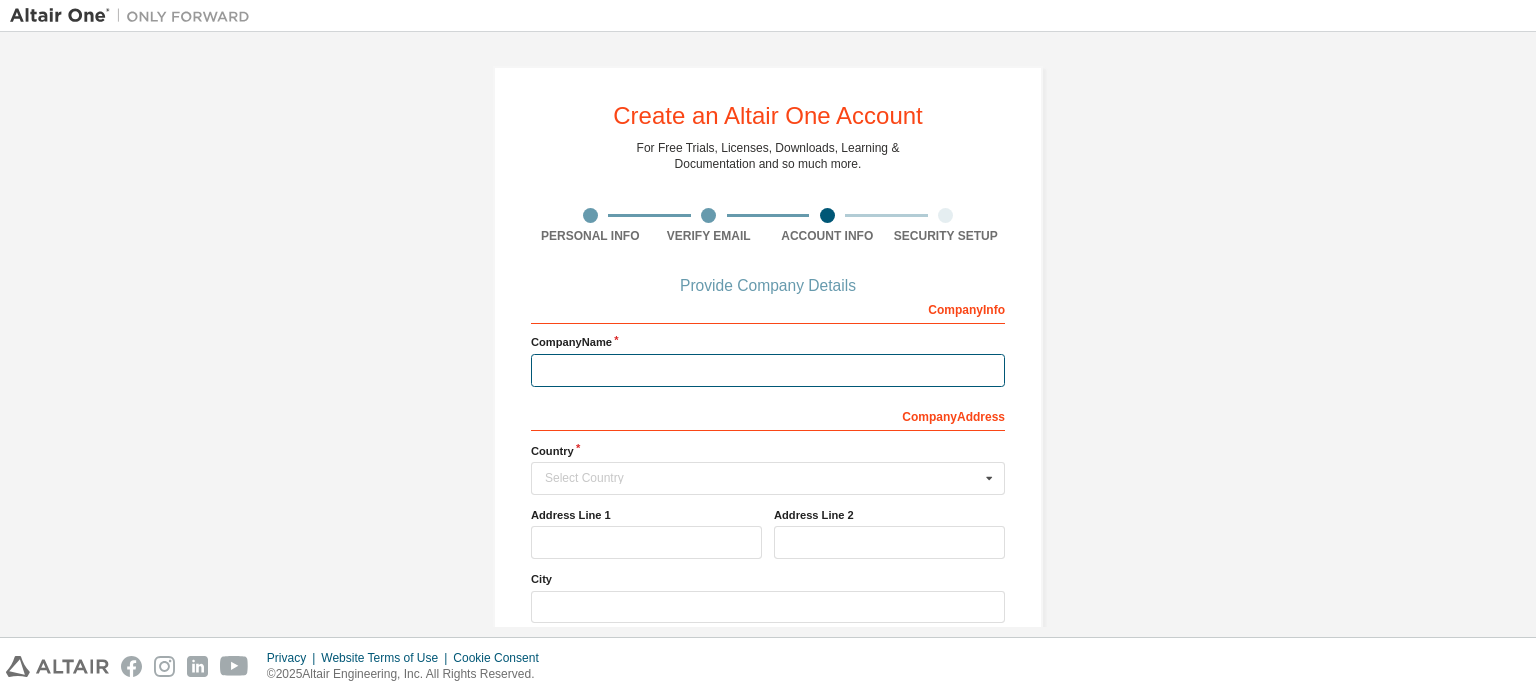 click at bounding box center (768, 370) 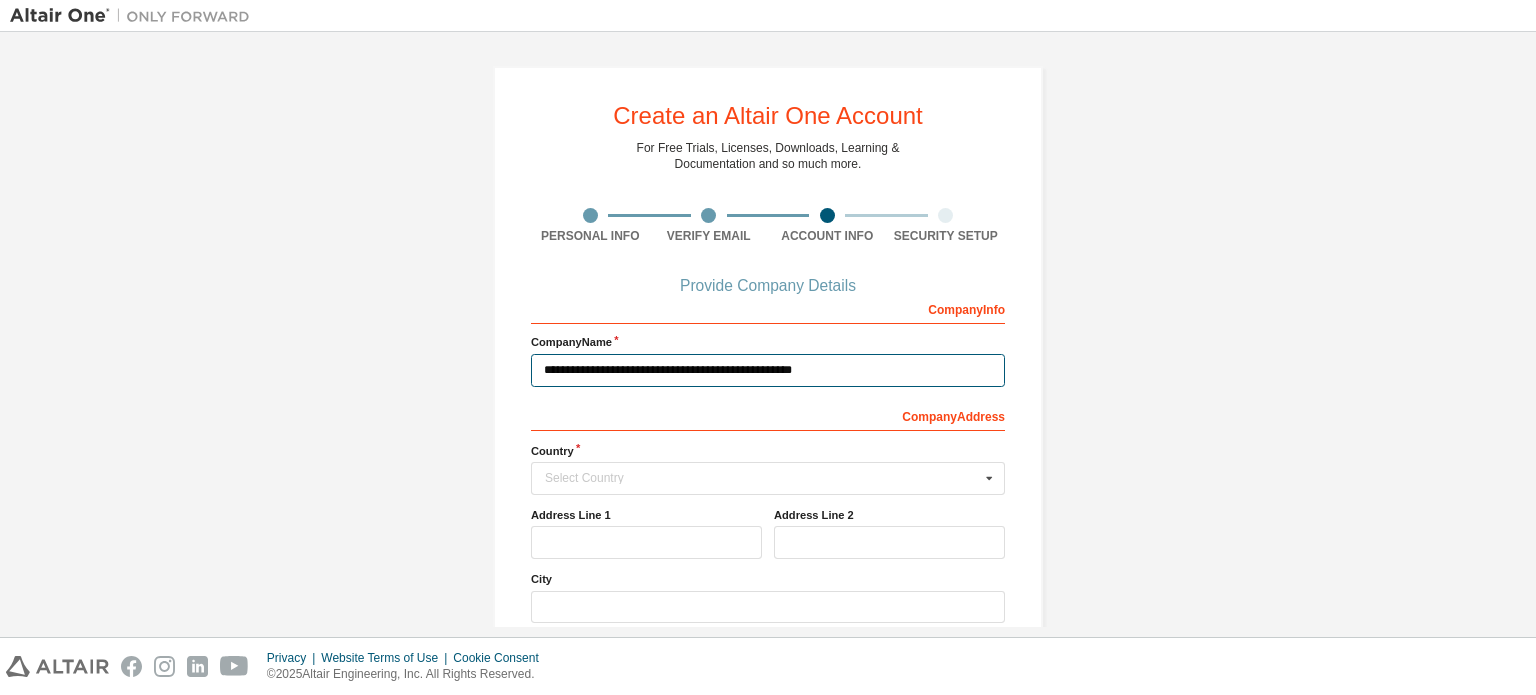 scroll, scrollTop: 214, scrollLeft: 0, axis: vertical 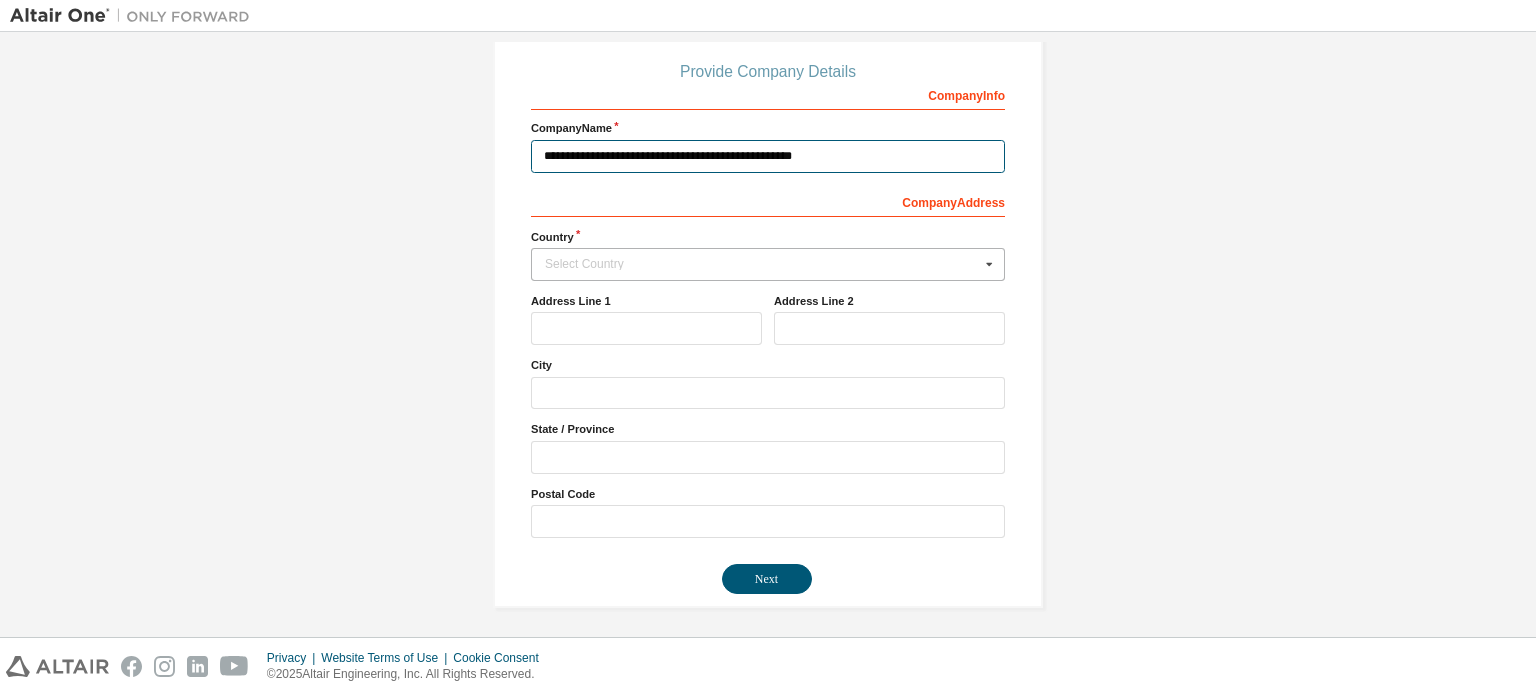 type on "**********" 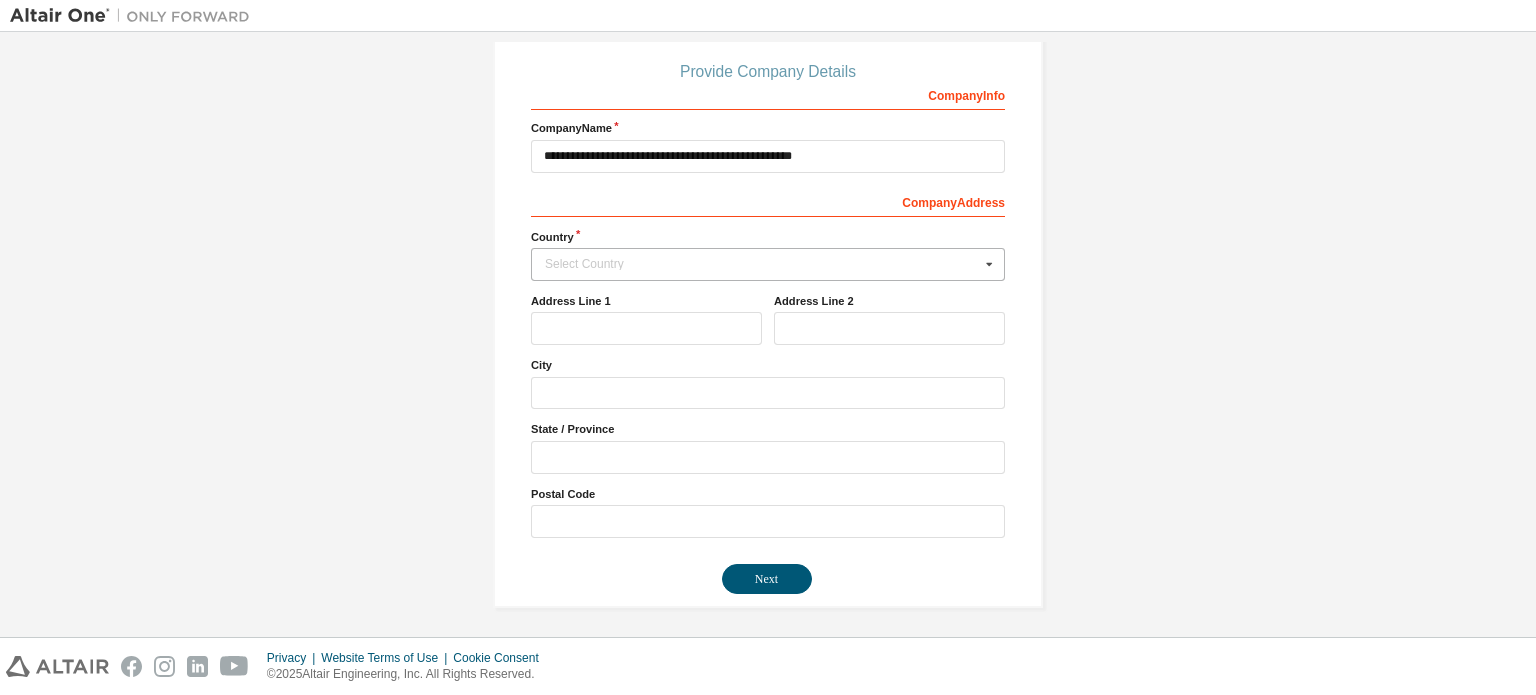 click on "Select Country" at bounding box center [762, 264] 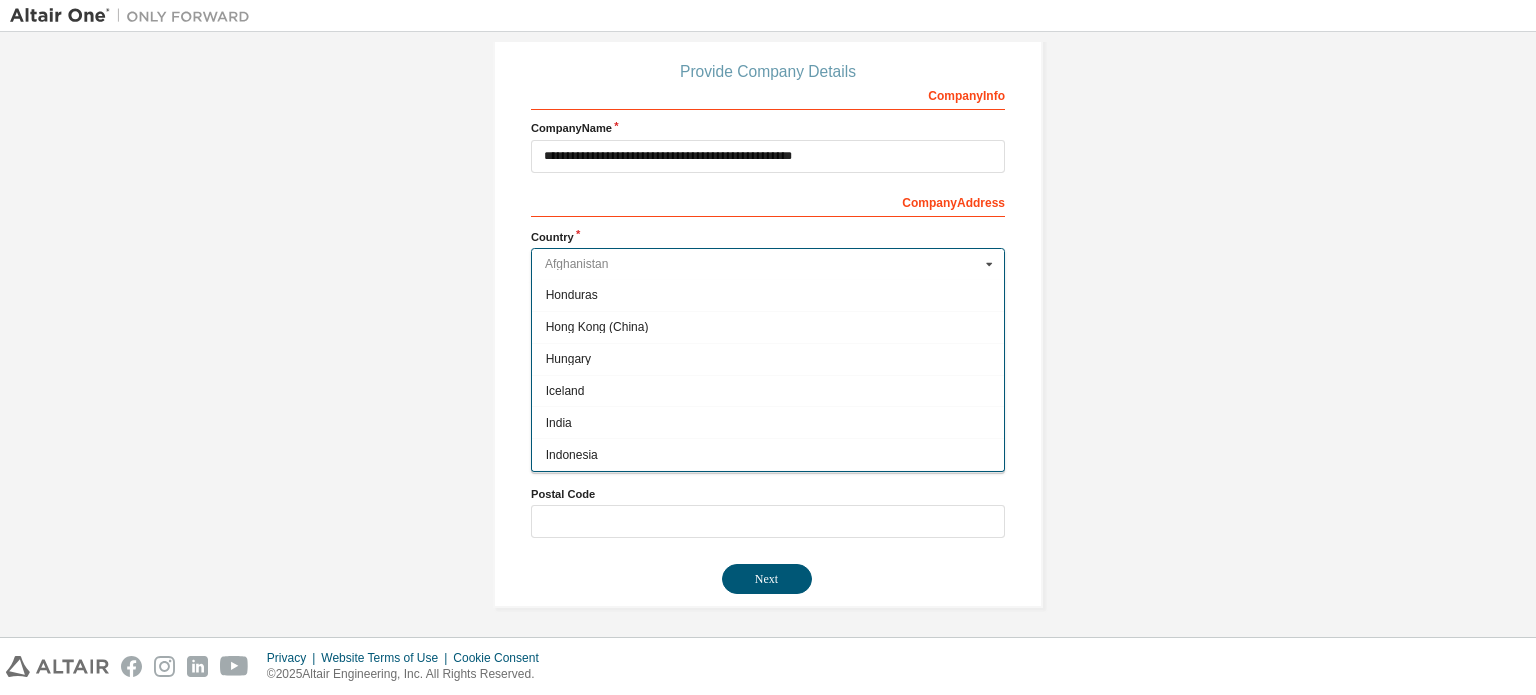 scroll, scrollTop: 3059, scrollLeft: 0, axis: vertical 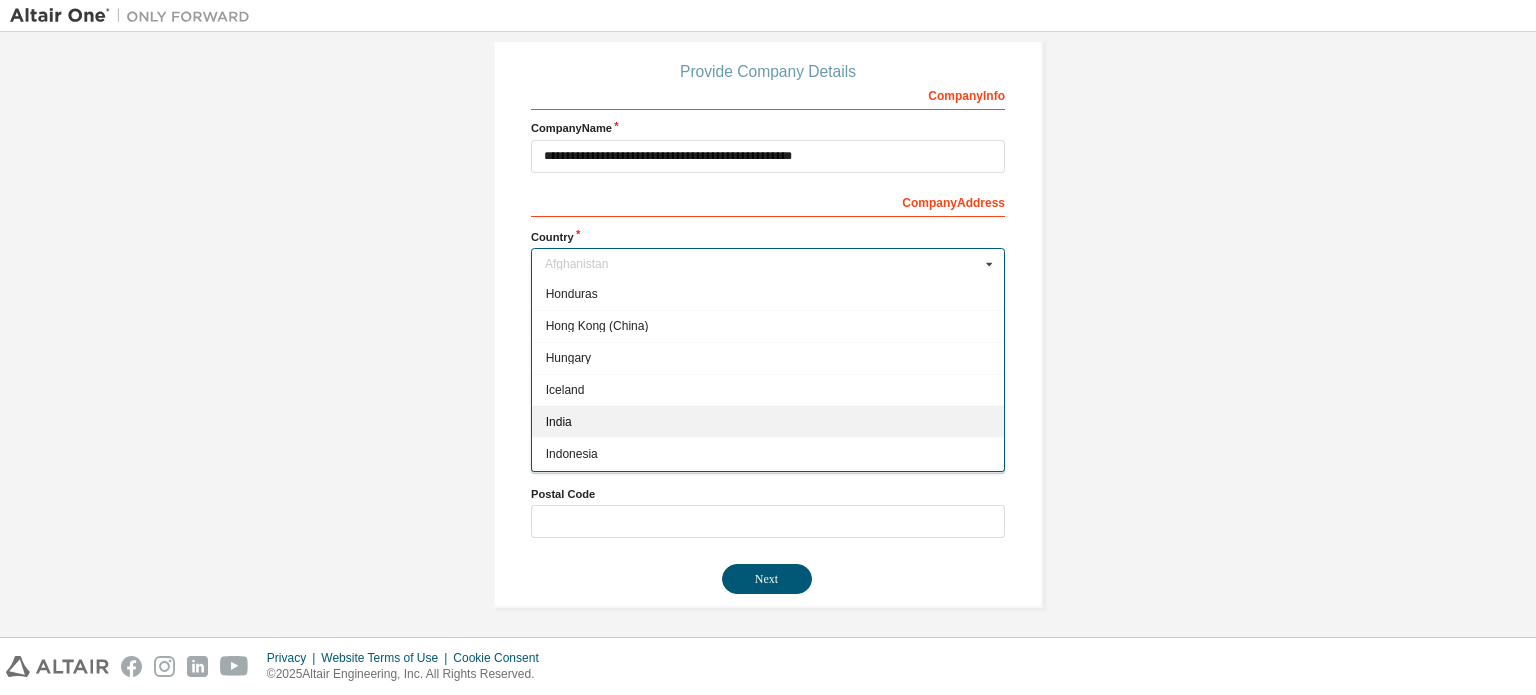click on "India" at bounding box center (768, 421) 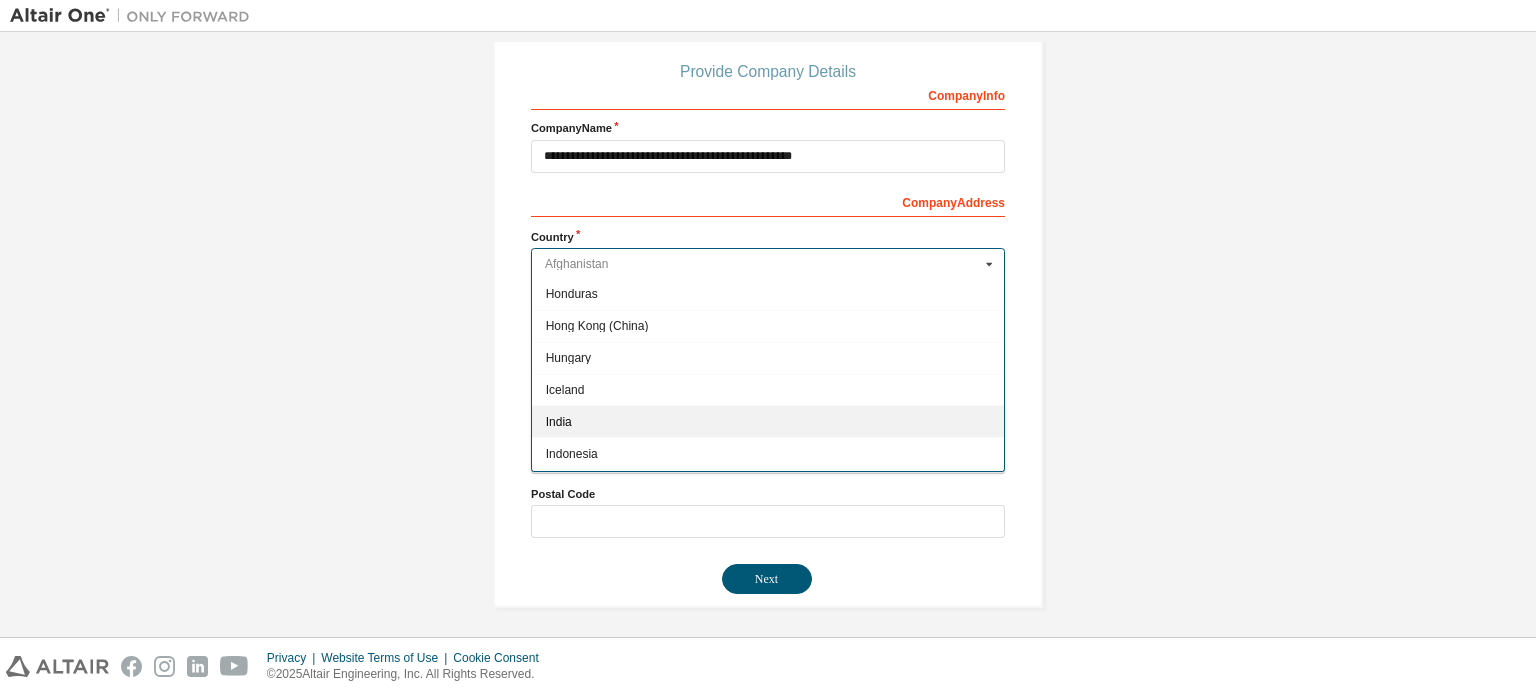 type on "***" 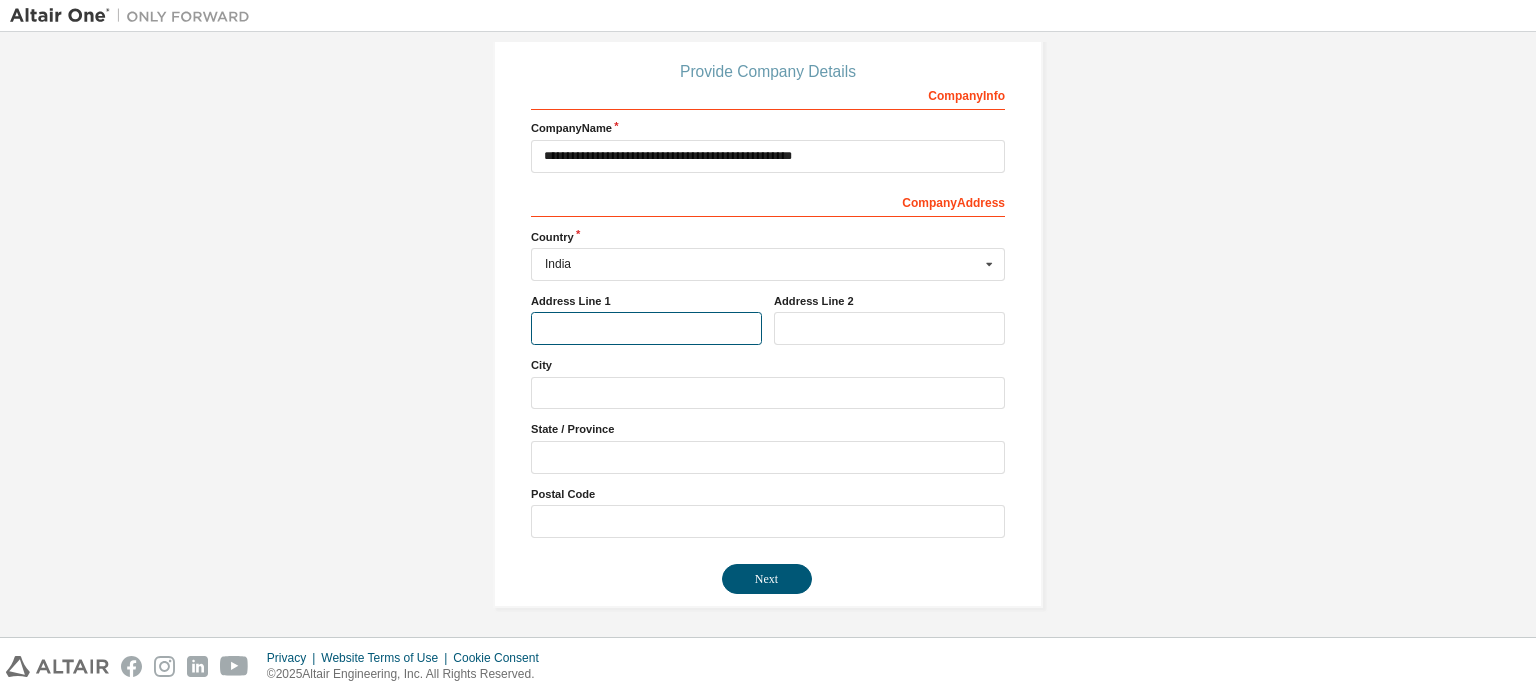 click at bounding box center (646, 328) 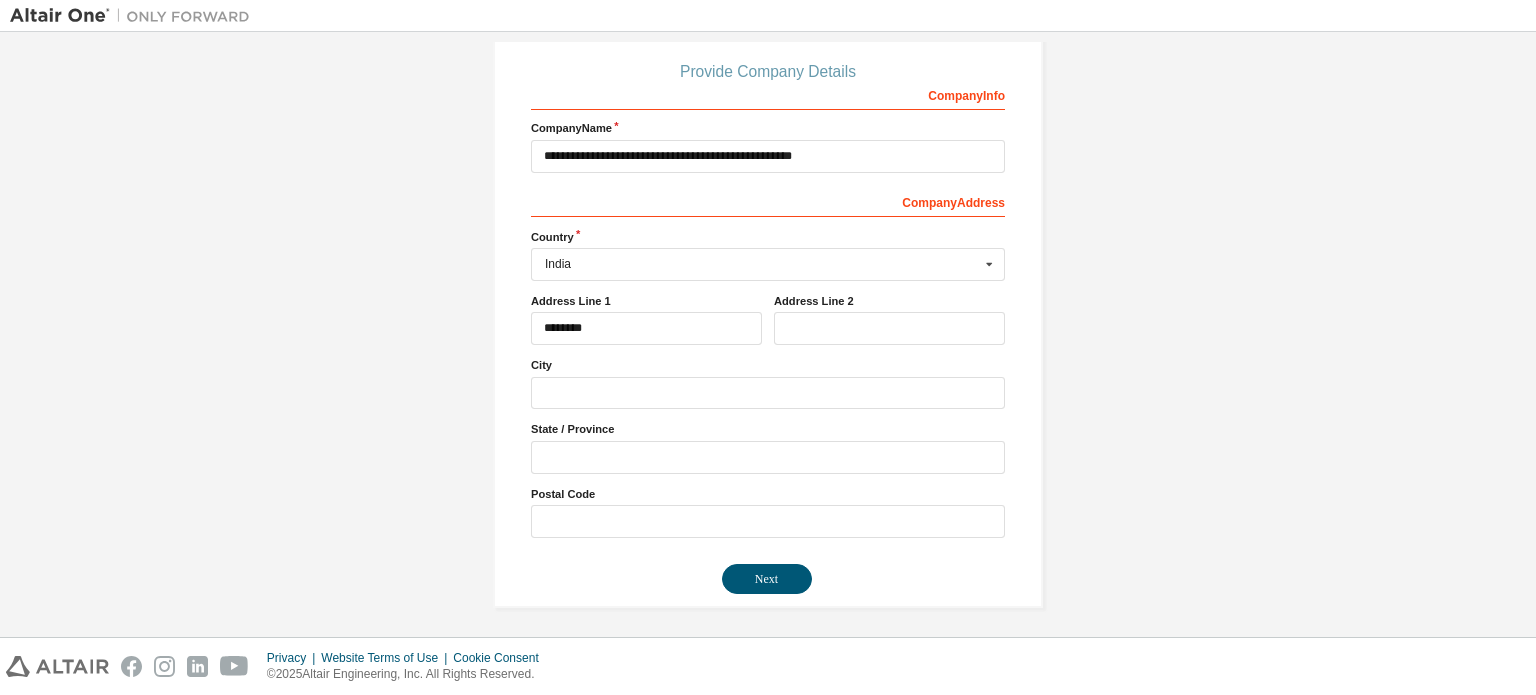 type on "***" 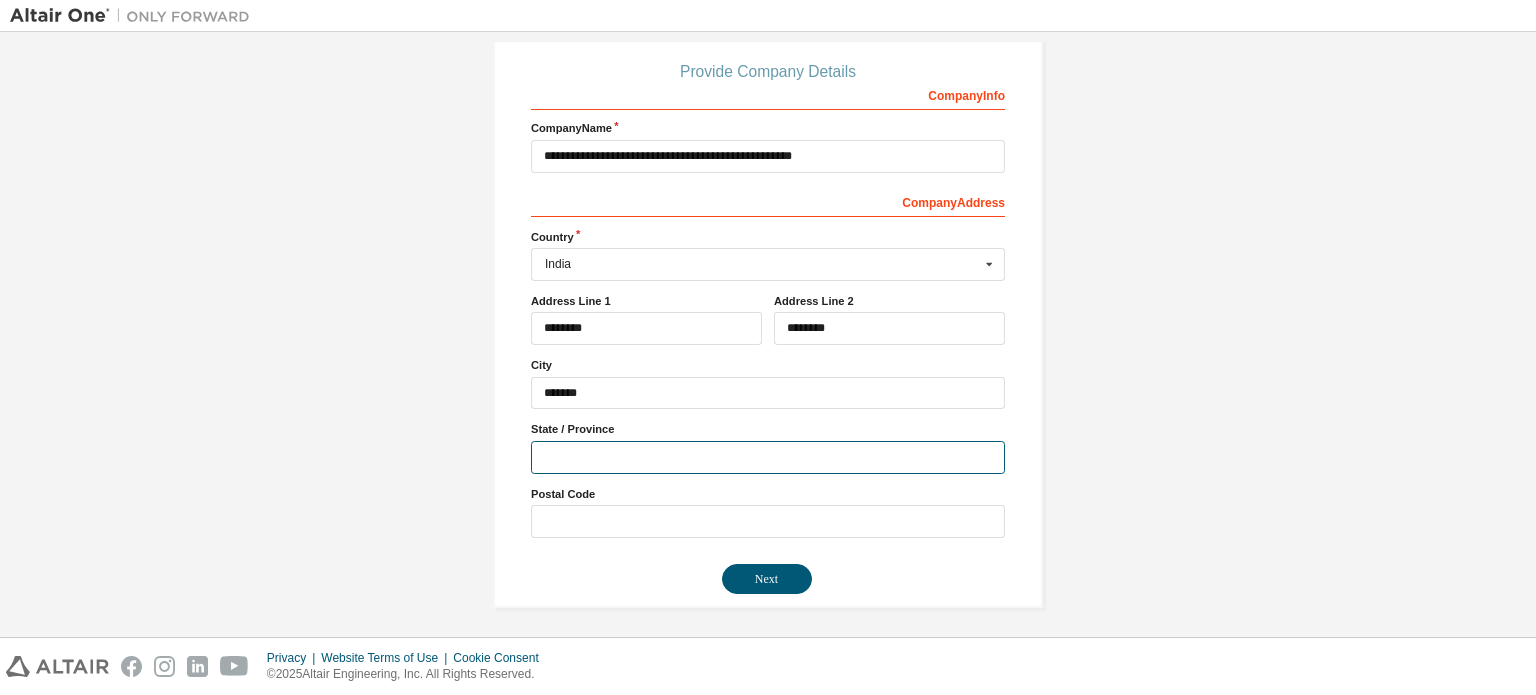 type on "*********" 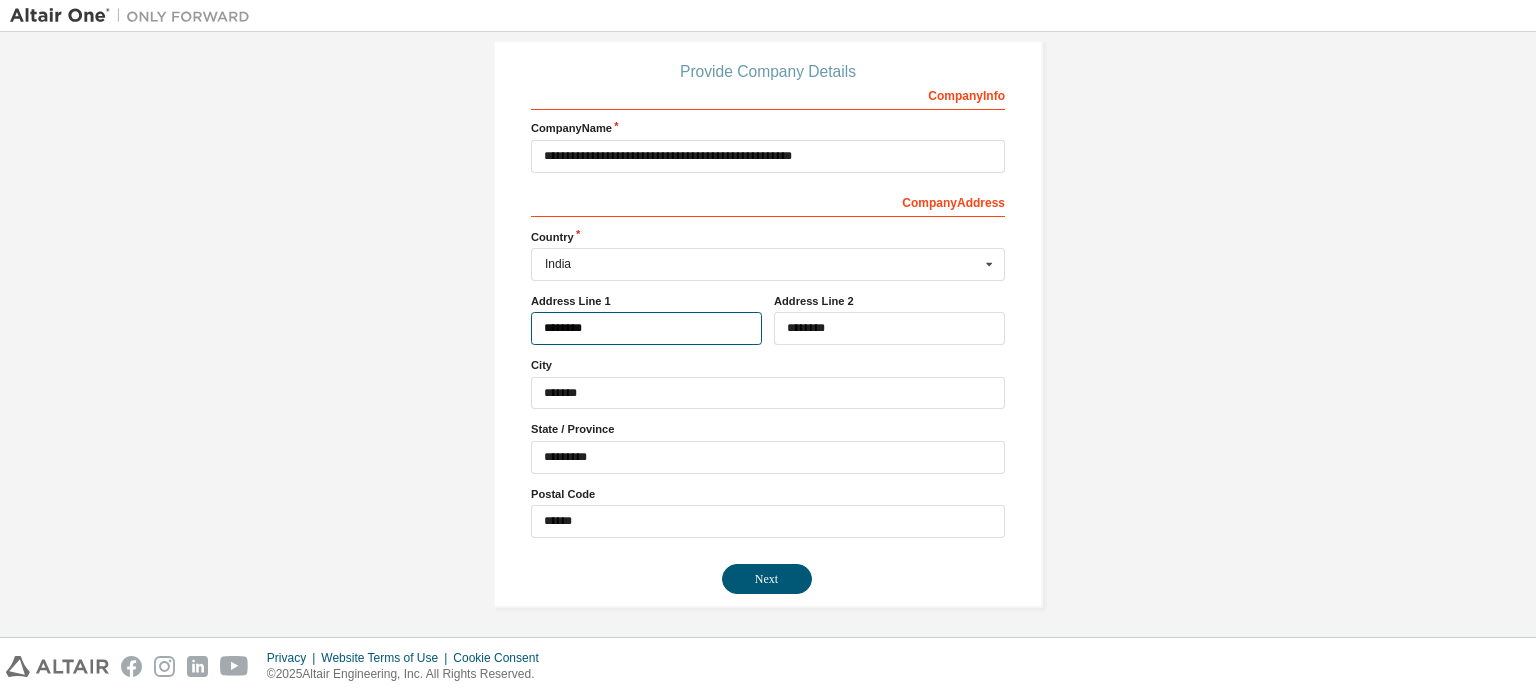 type on "***" 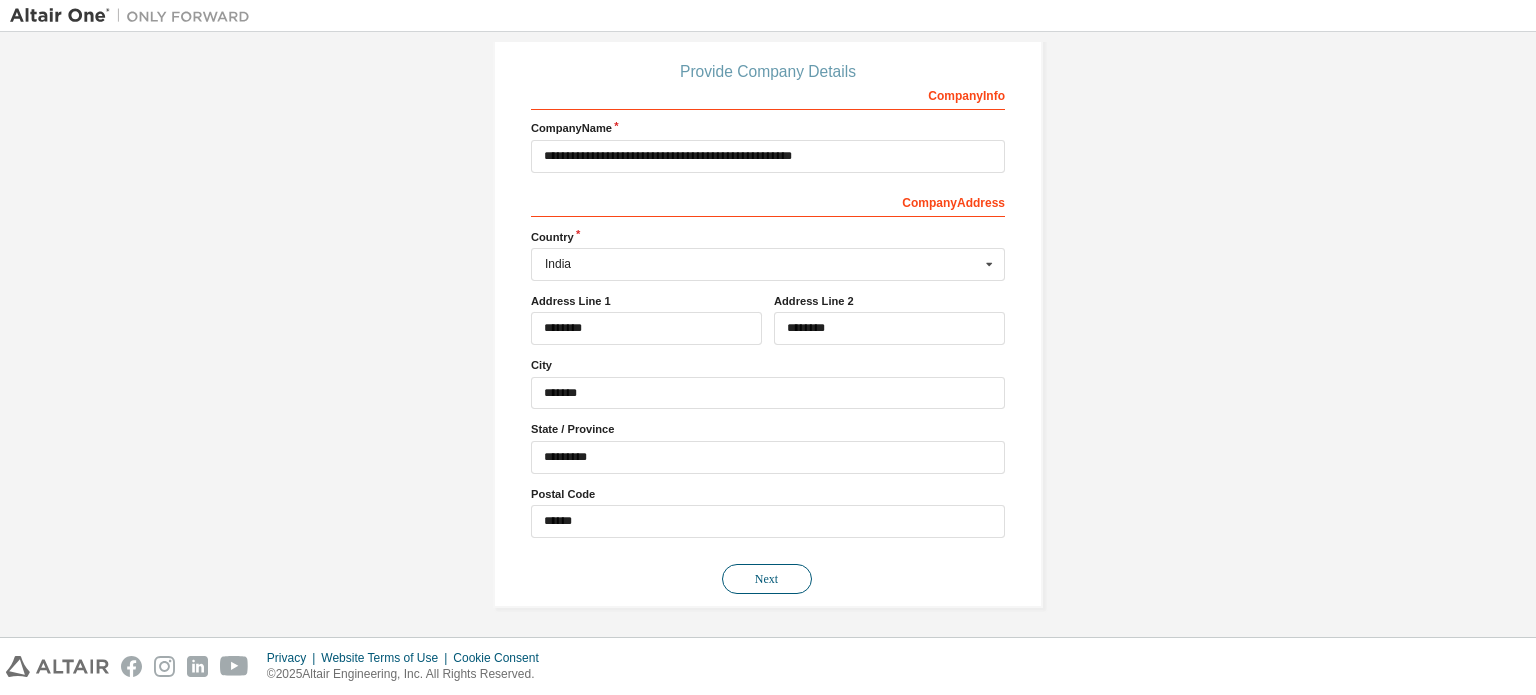 click on "Next" at bounding box center (767, 579) 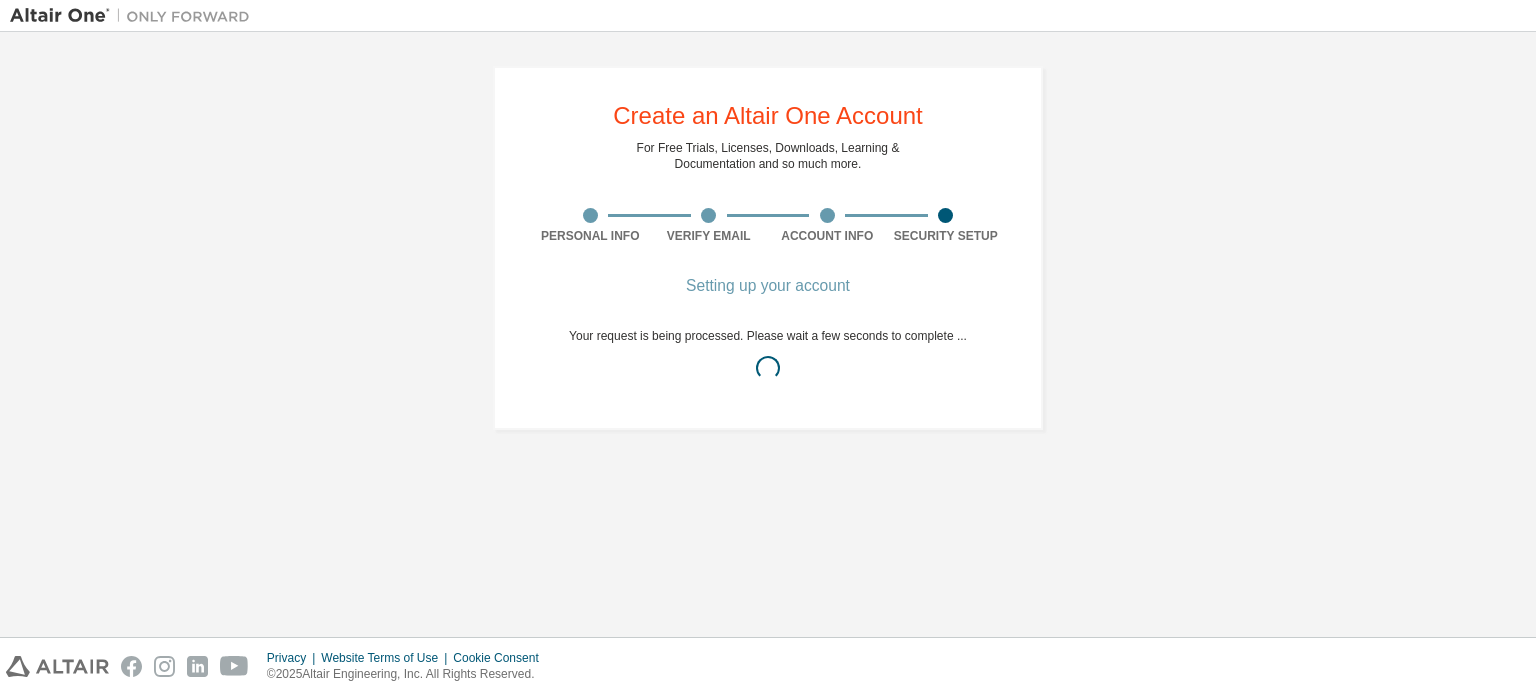 scroll, scrollTop: 0, scrollLeft: 0, axis: both 